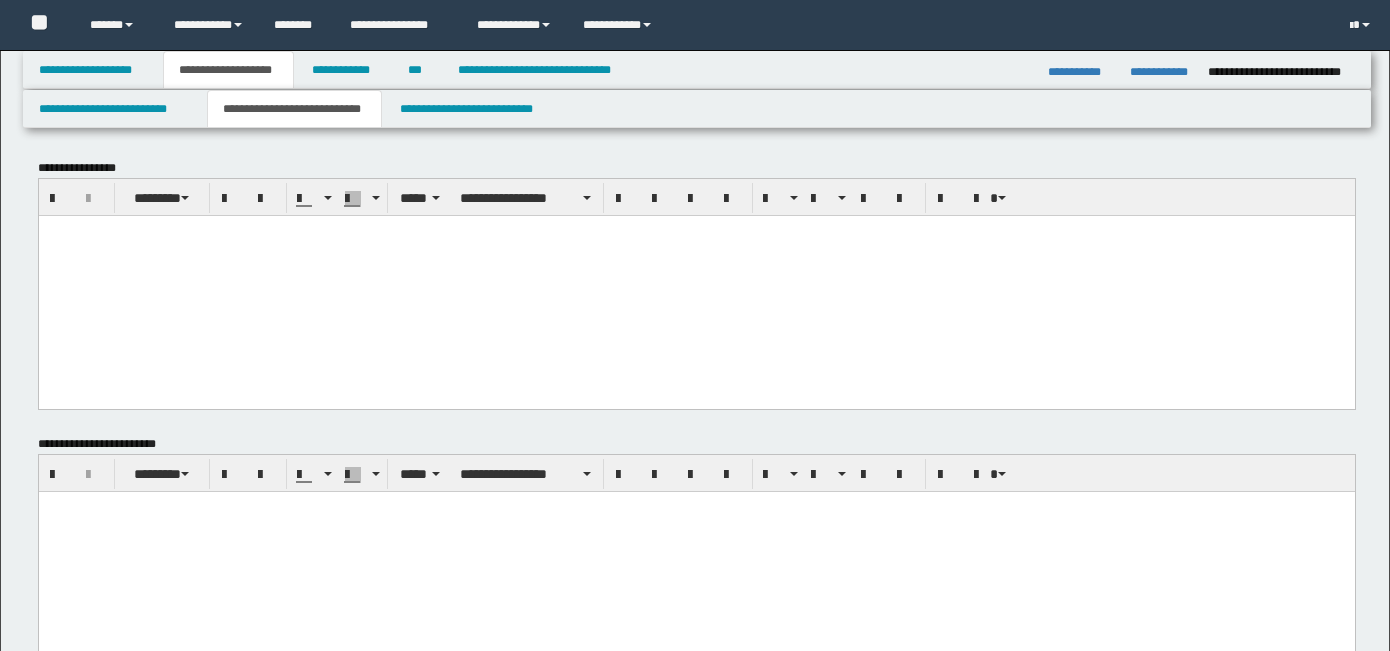 scroll, scrollTop: 278, scrollLeft: 0, axis: vertical 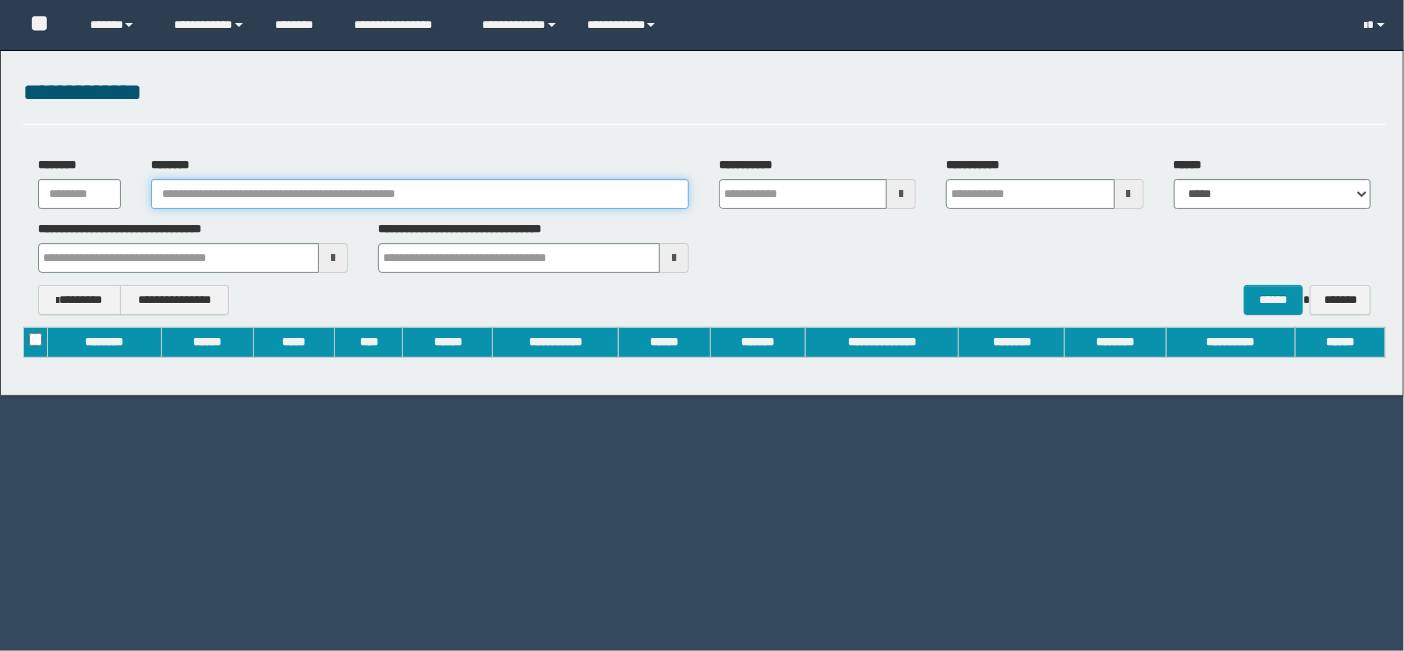 click on "********" at bounding box center (420, 194) 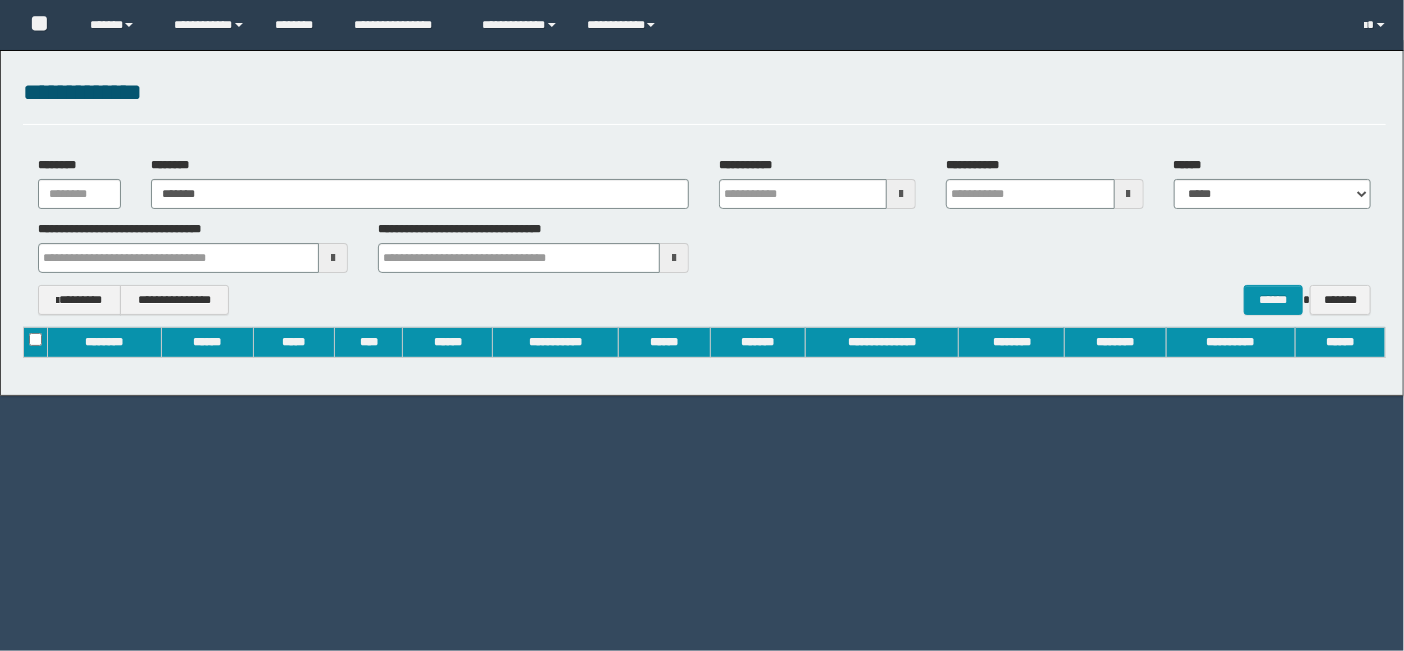 click on "**********" at bounding box center [193, 247] 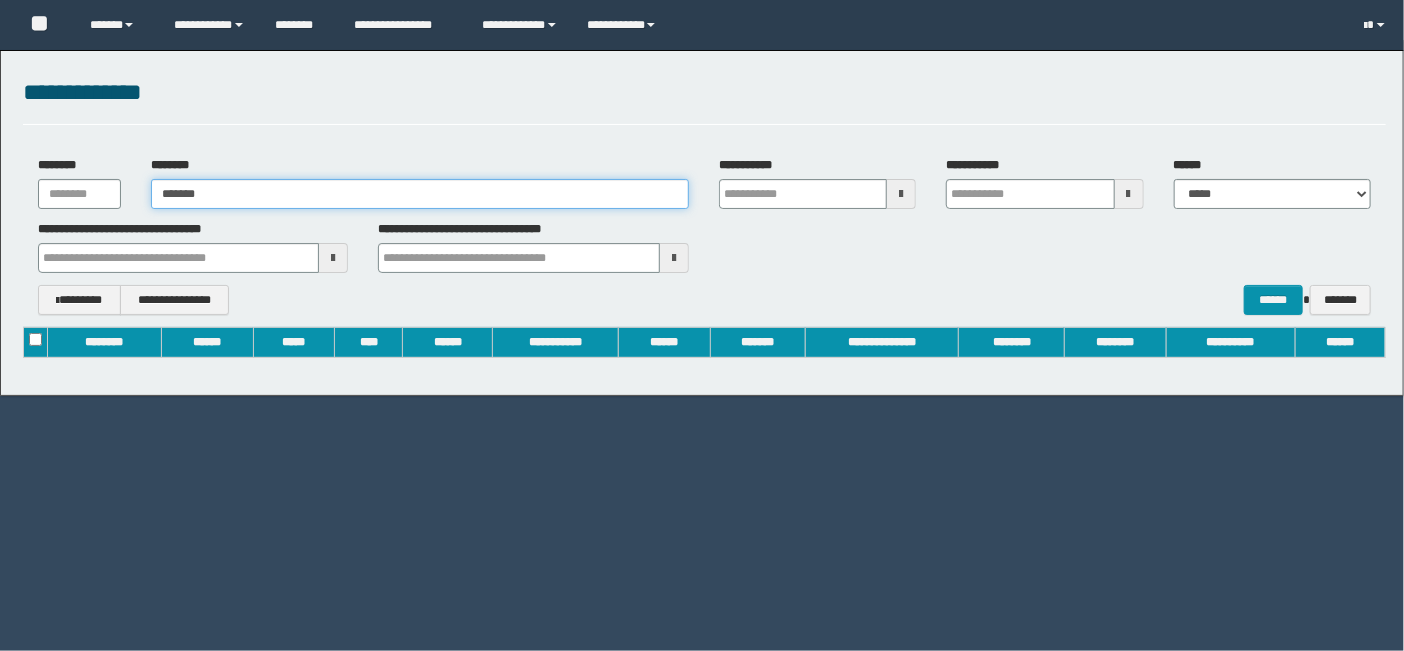 click on "*******" at bounding box center (420, 194) 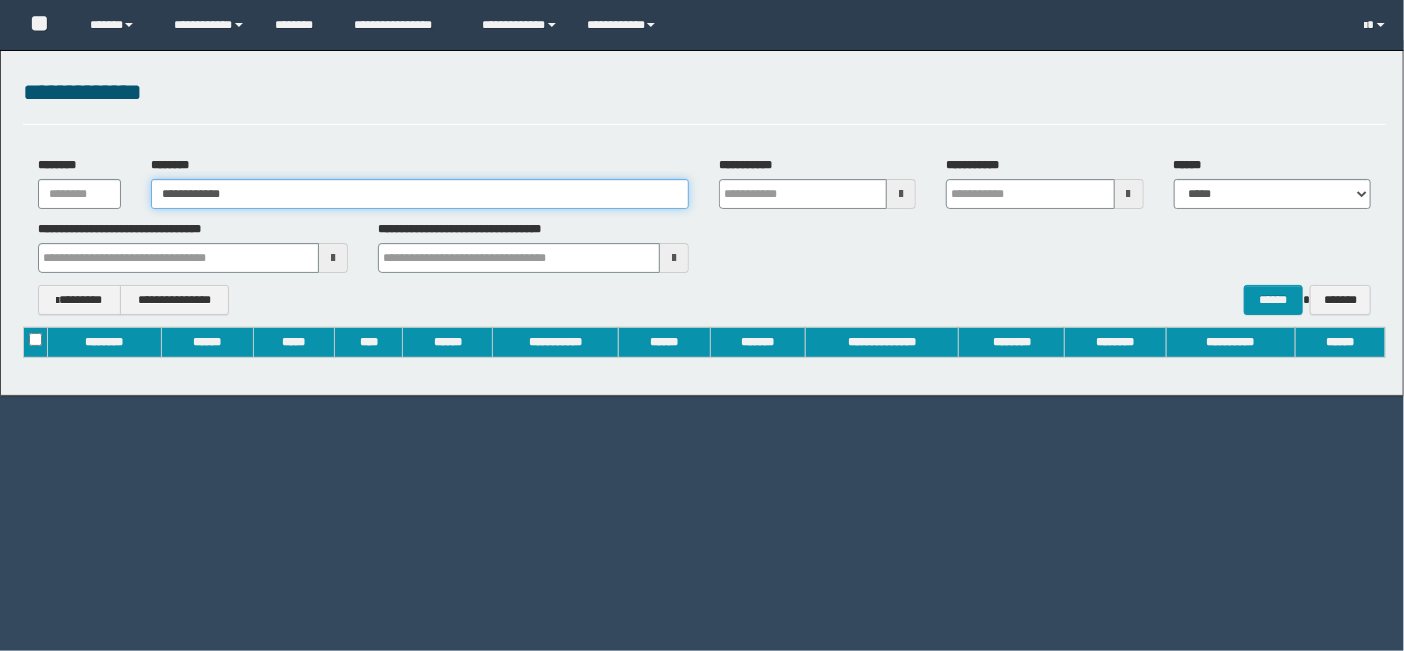 click on "**********" at bounding box center [420, 194] 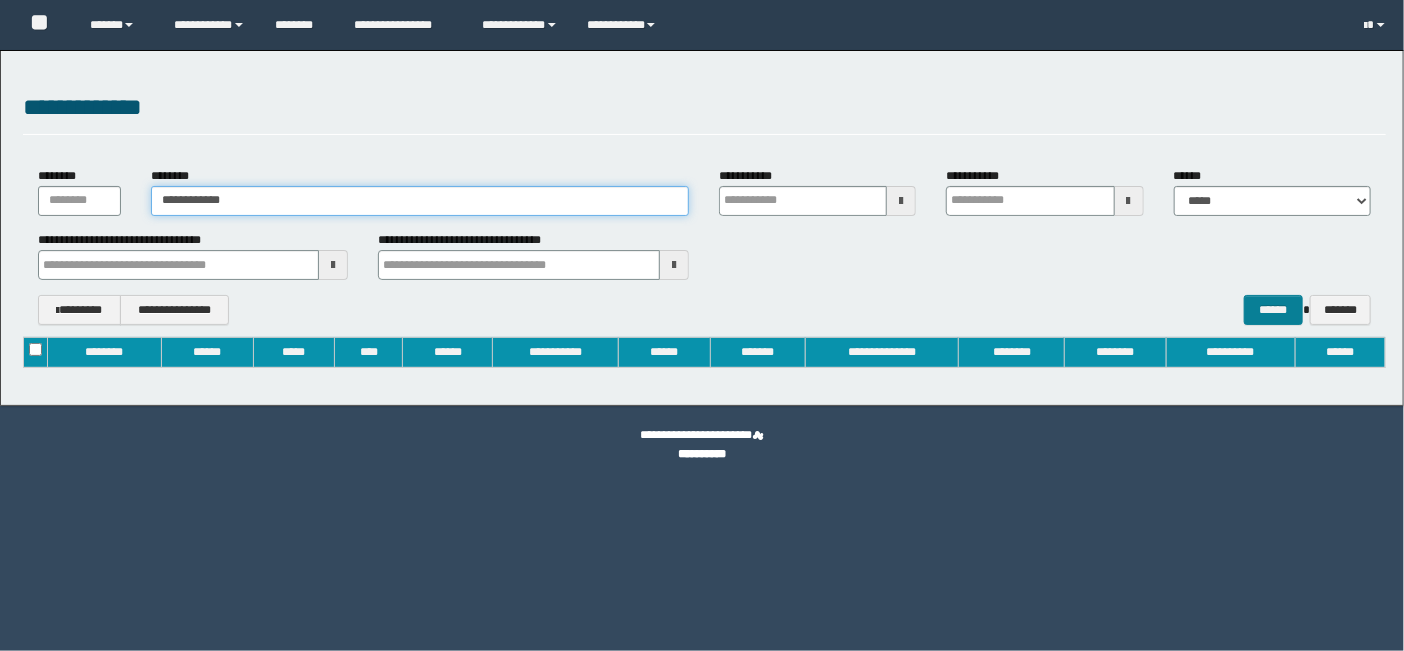 type on "**********" 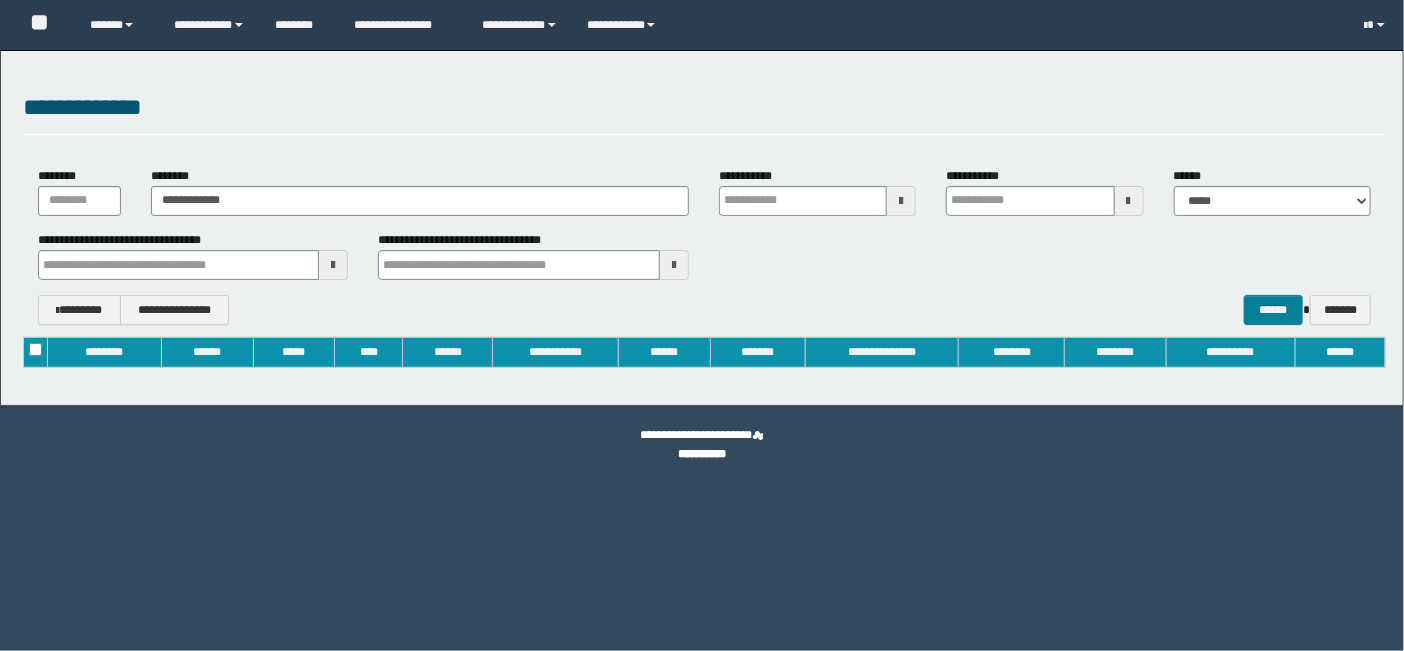 type on "**********" 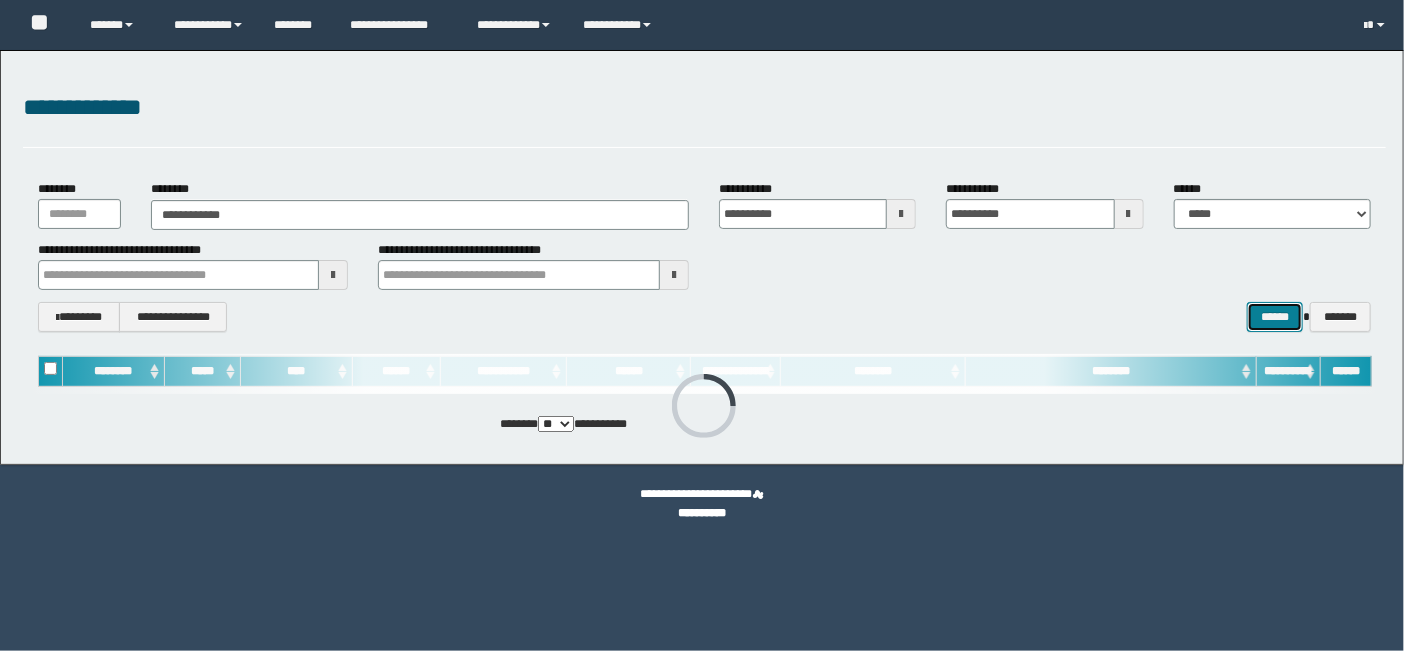 click on "******" at bounding box center (1275, 316) 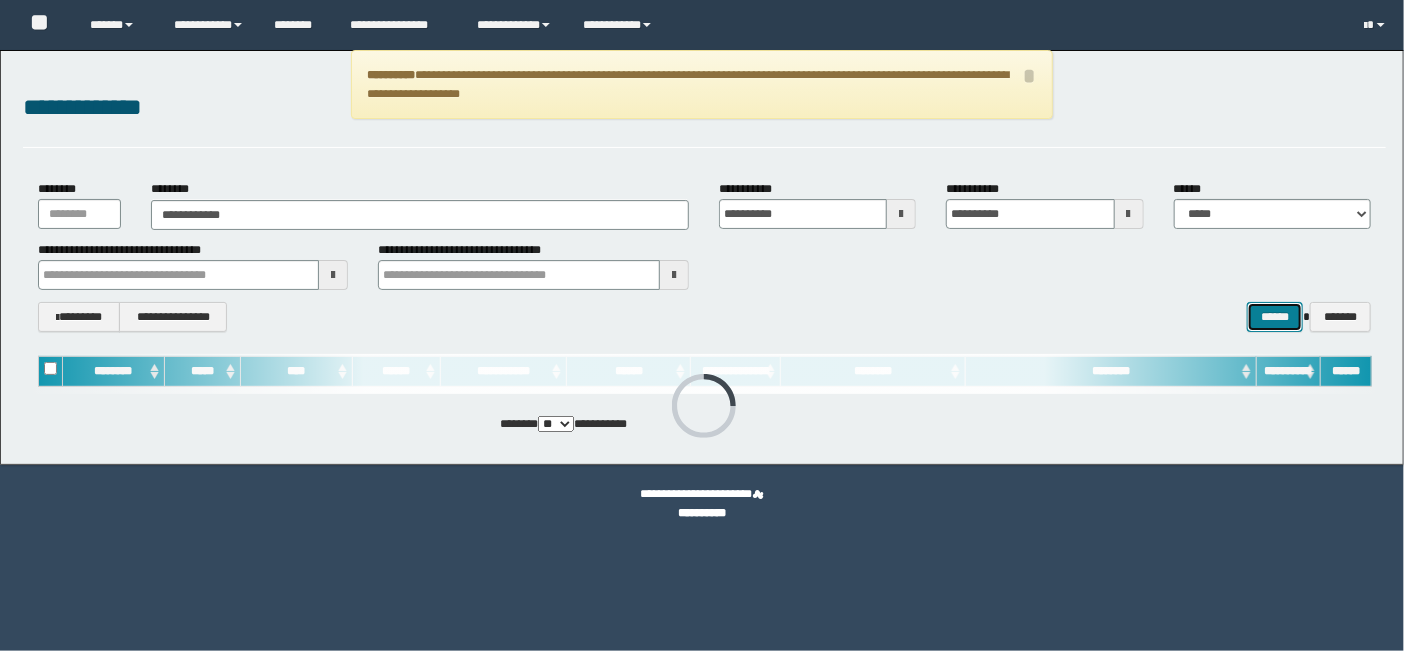 type 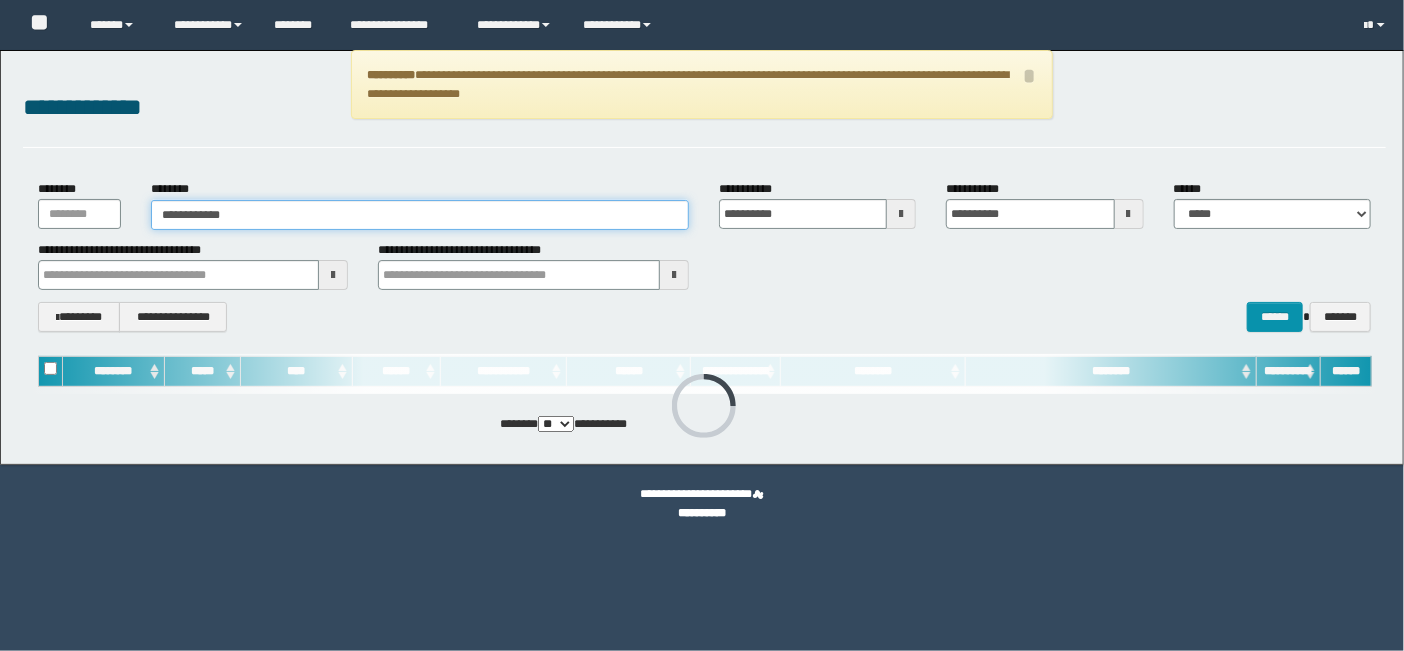 click on "**********" at bounding box center [420, 215] 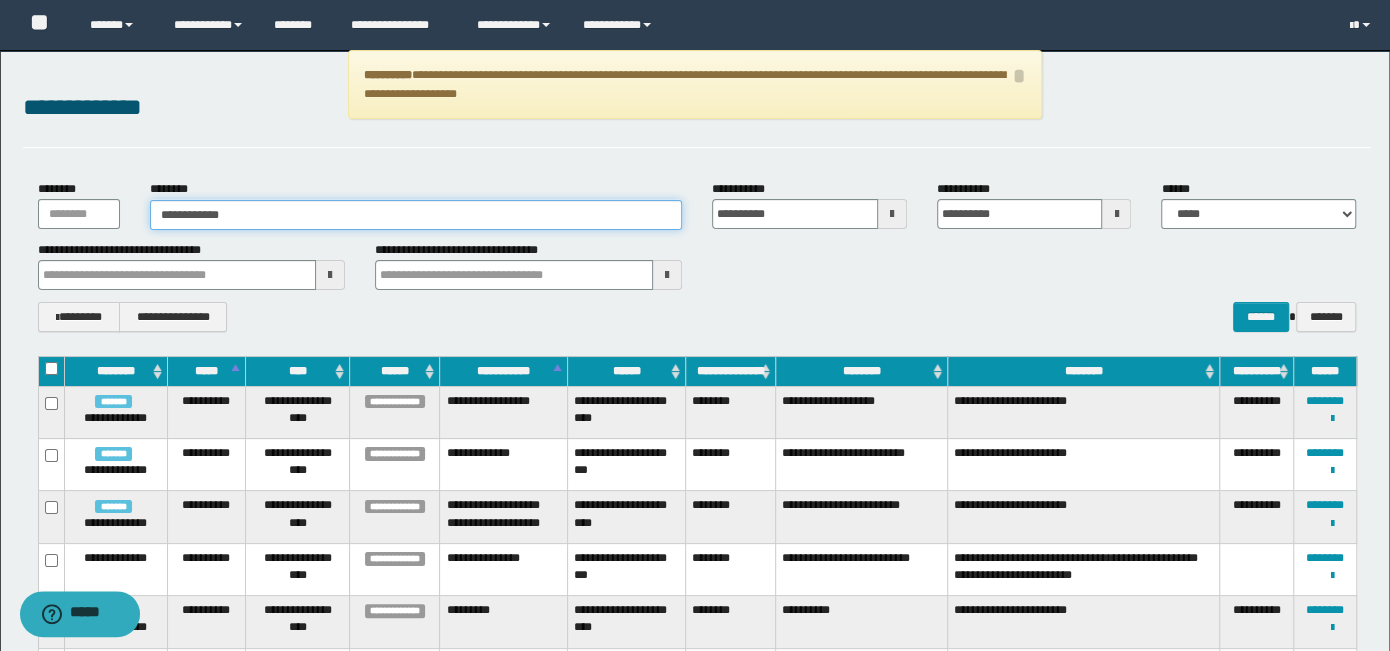drag, startPoint x: 254, startPoint y: 215, endPoint x: -4, endPoint y: 210, distance: 258.04843 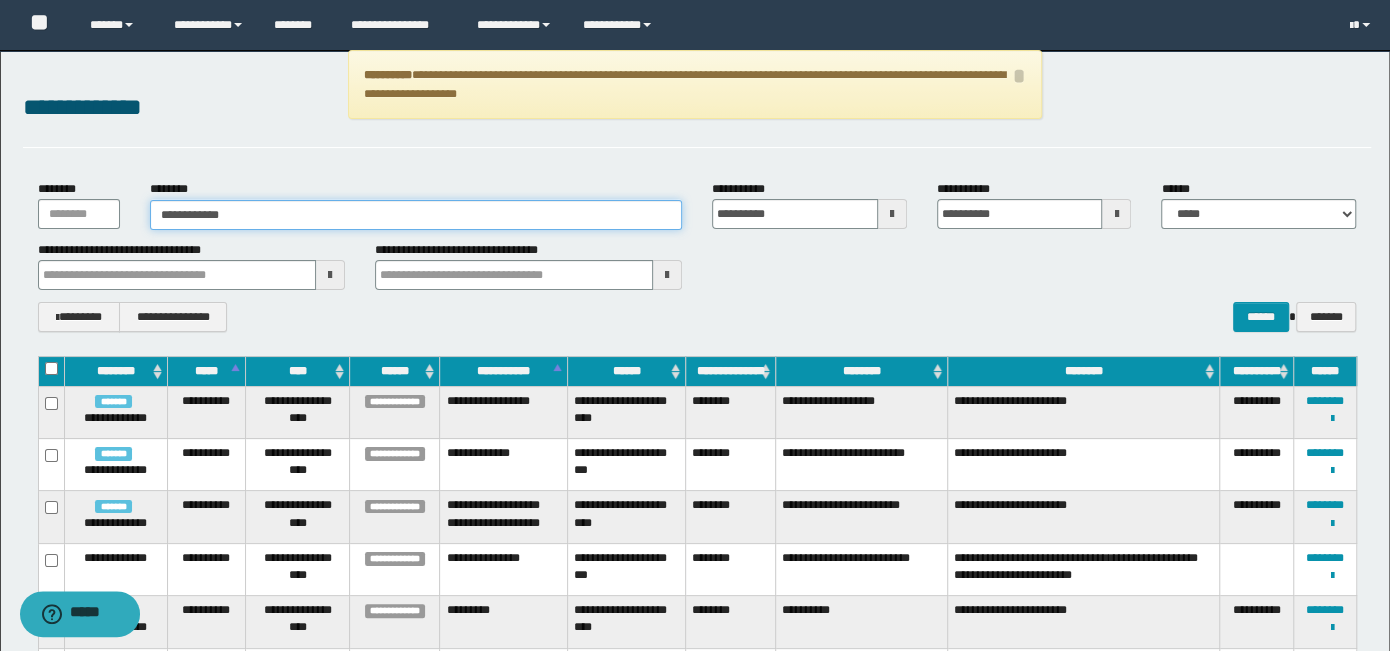 click on "**********" at bounding box center [695, 325] 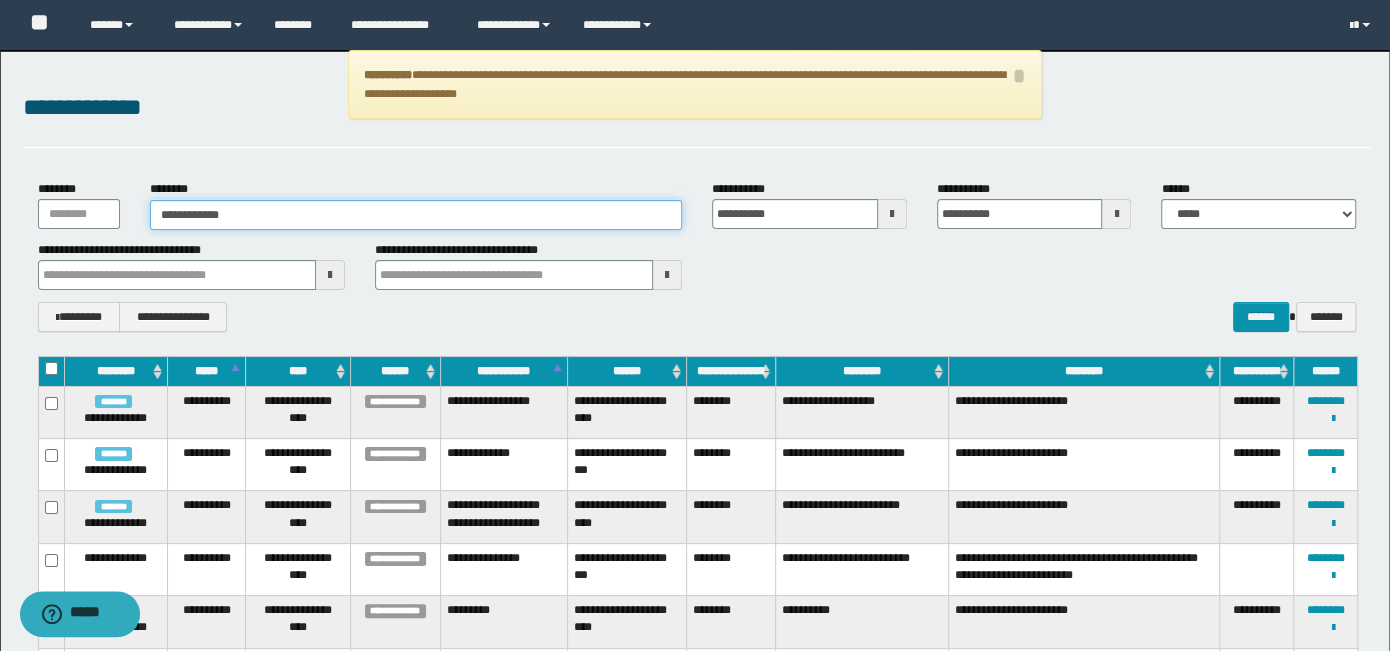 click on "**********" at bounding box center (416, 215) 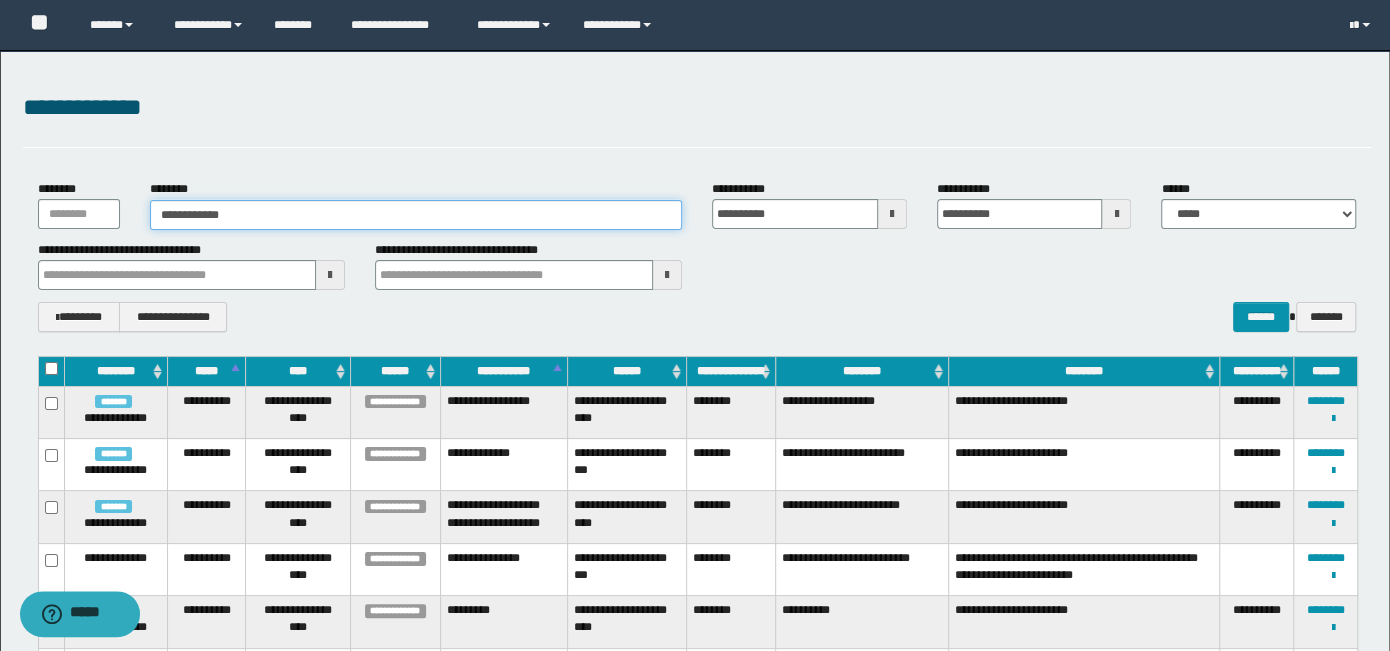 type 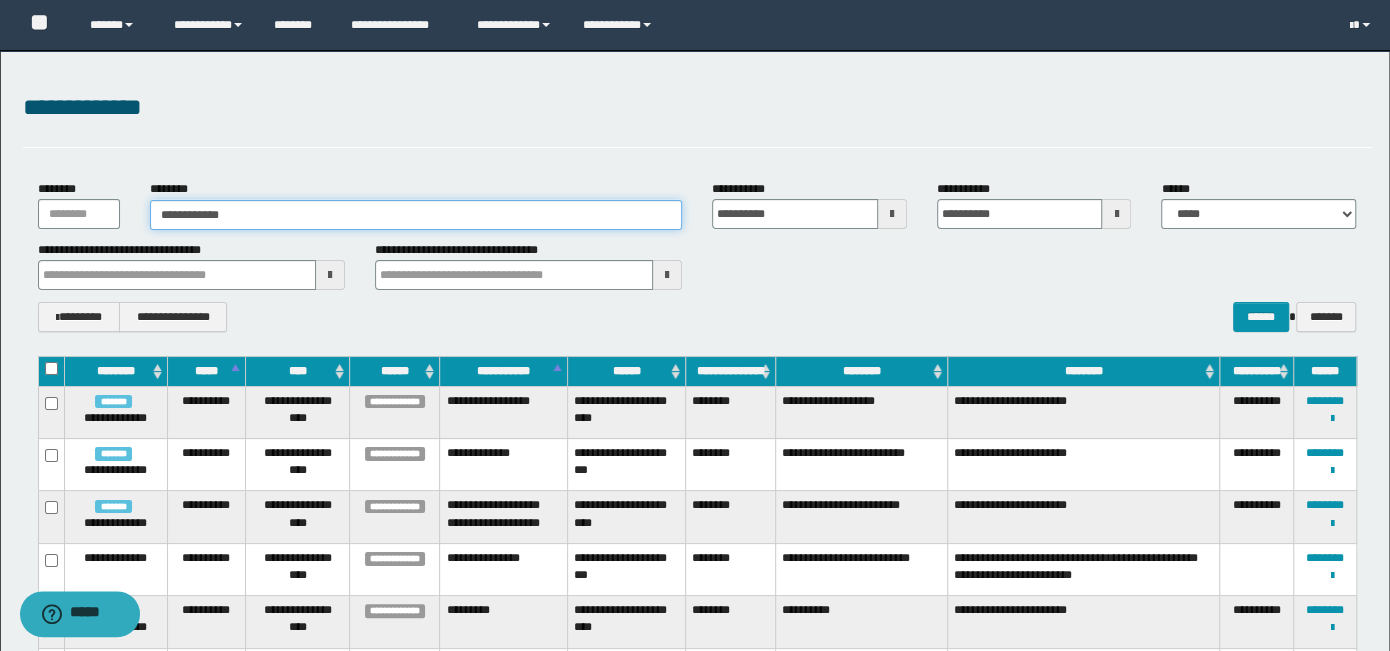 type 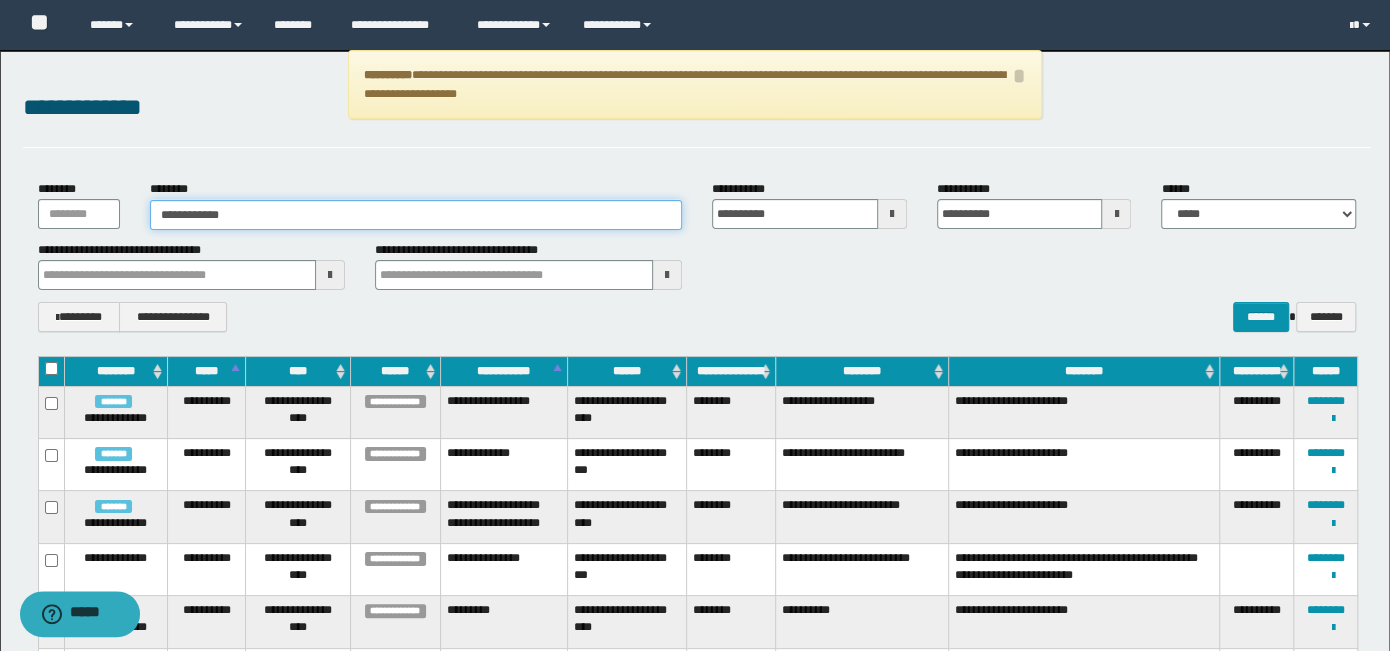 click on "**********" at bounding box center [416, 215] 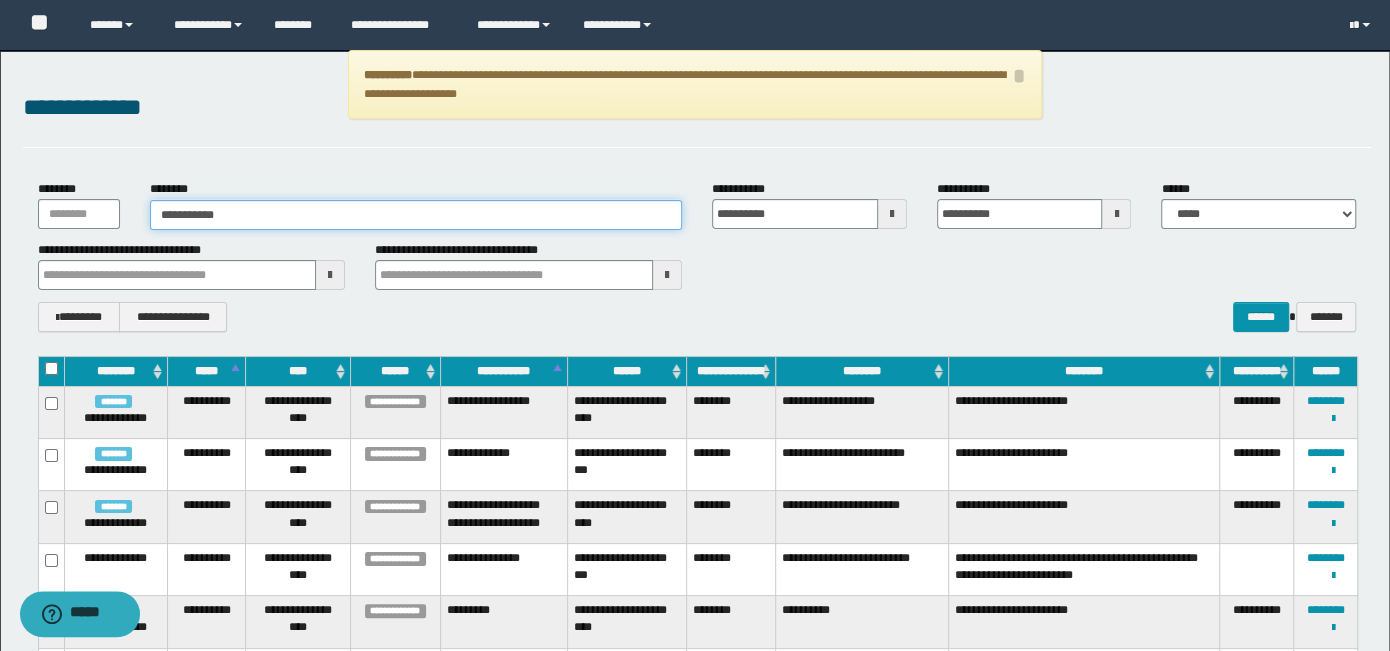 type on "**********" 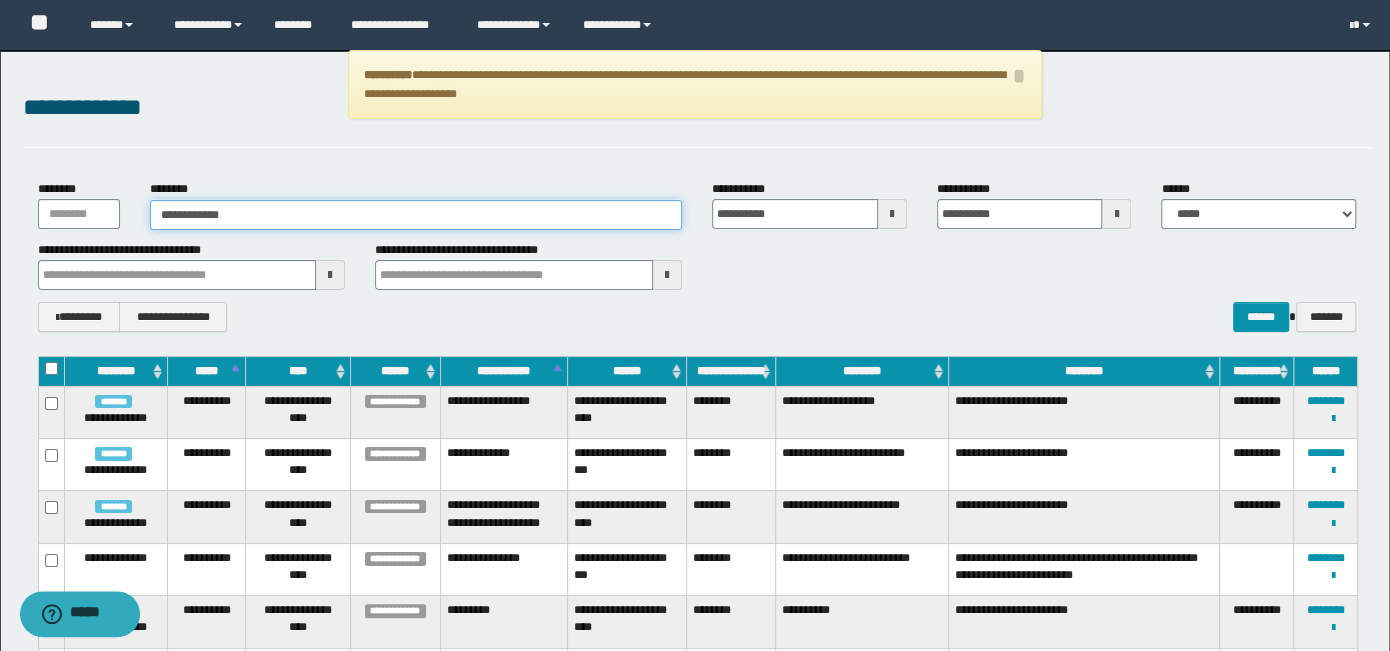 type on "**********" 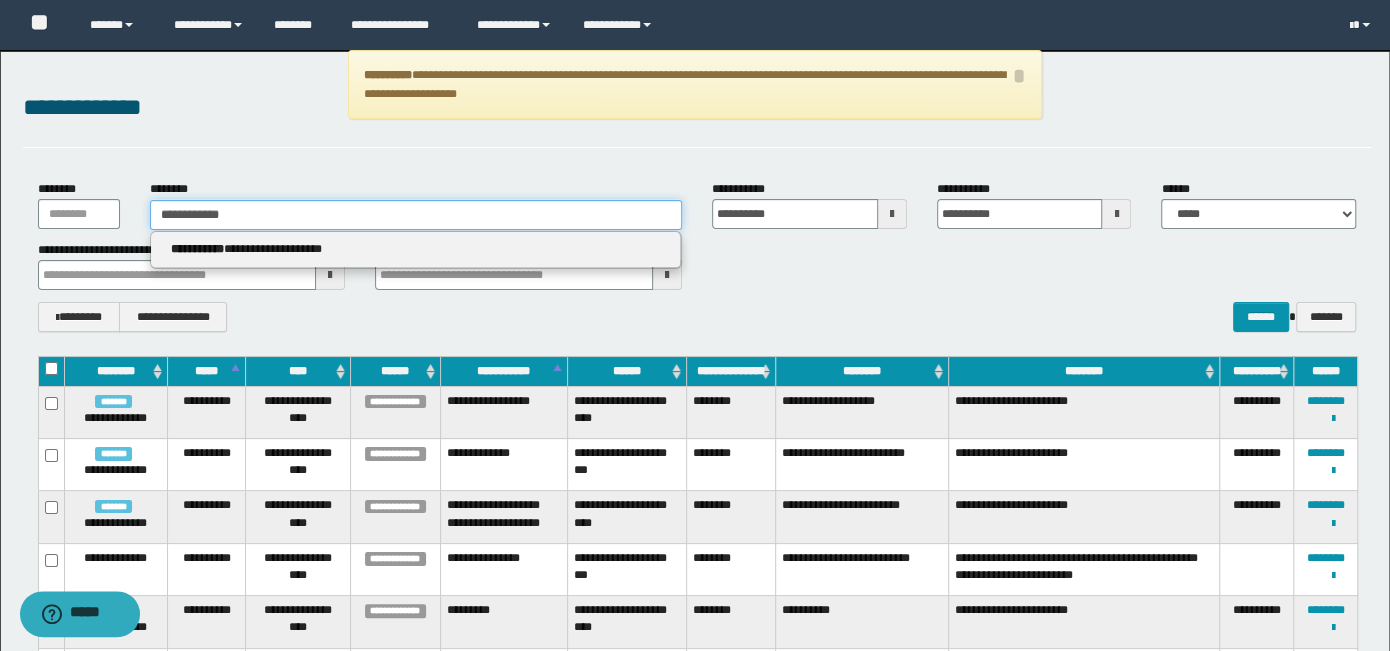 type 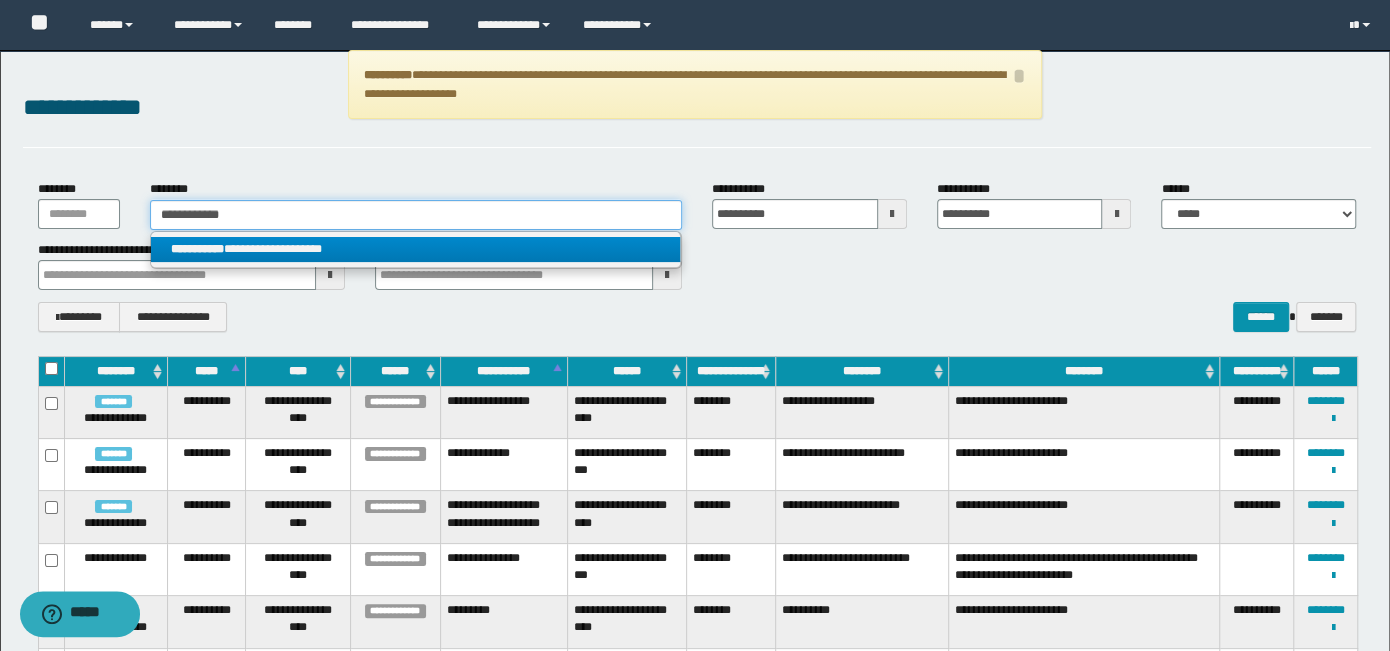 type on "**********" 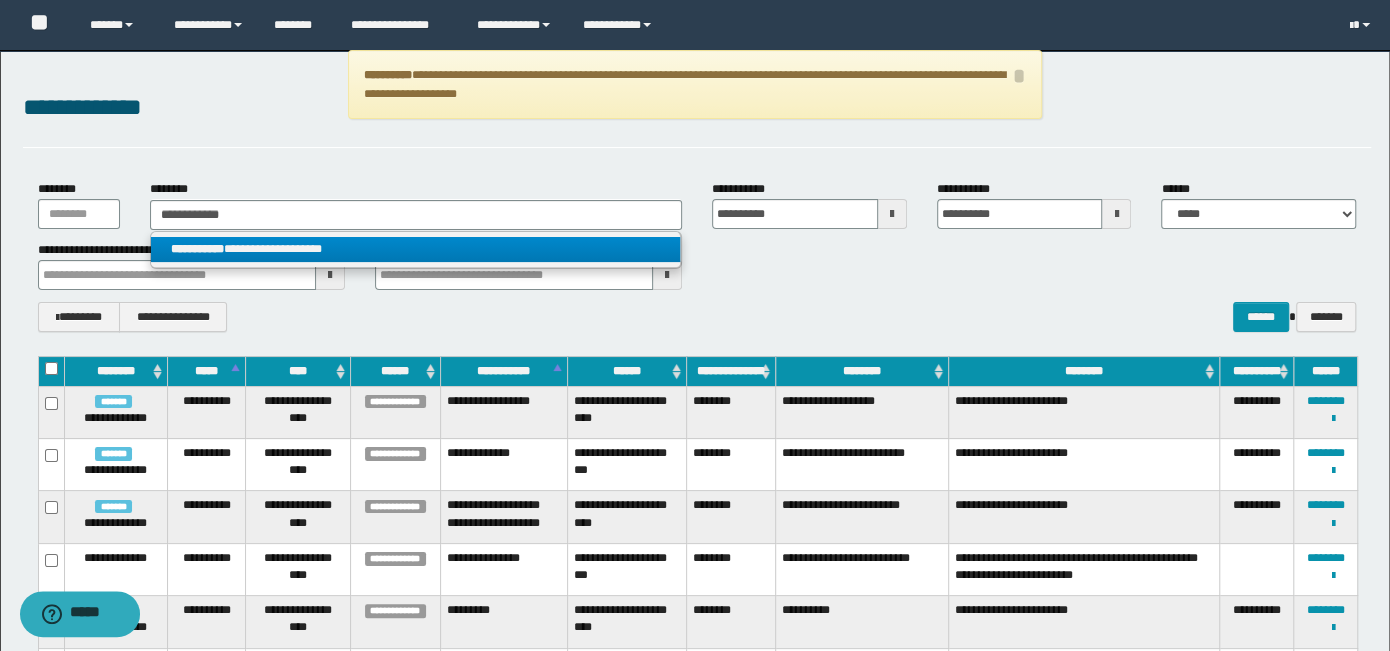 click on "**********" at bounding box center [416, 250] 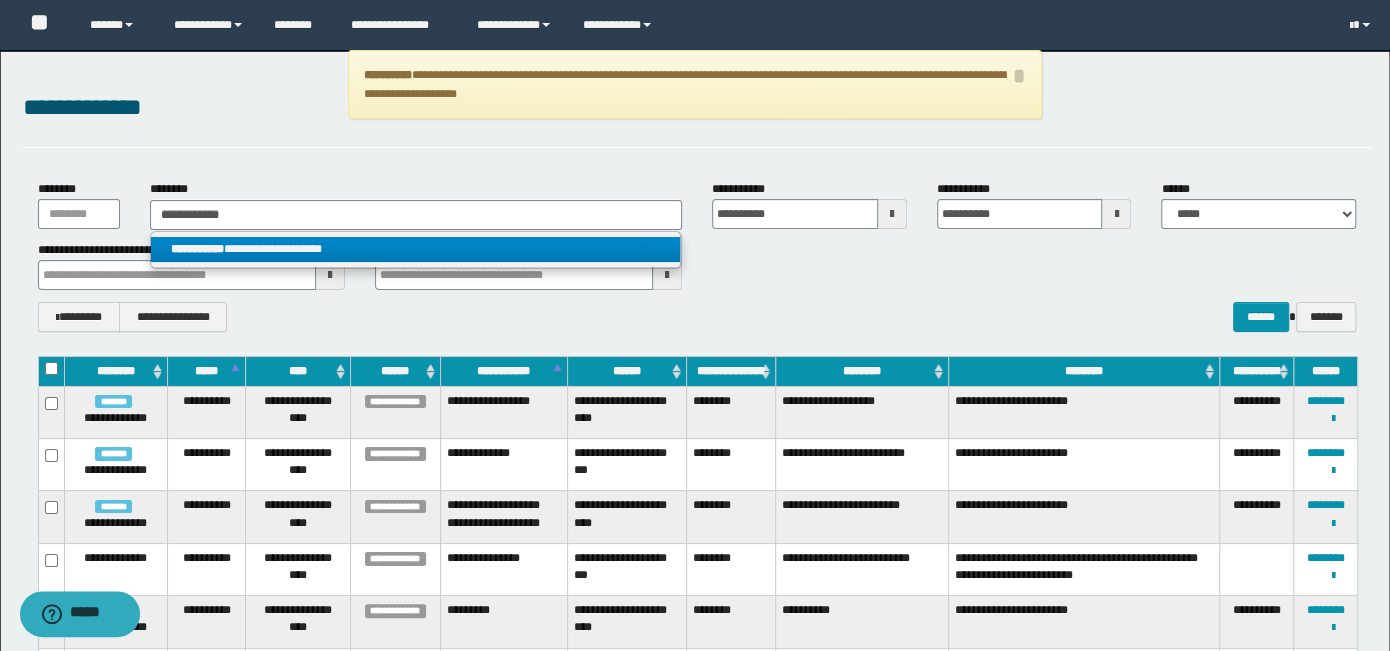 click on "**********" at bounding box center (416, 249) 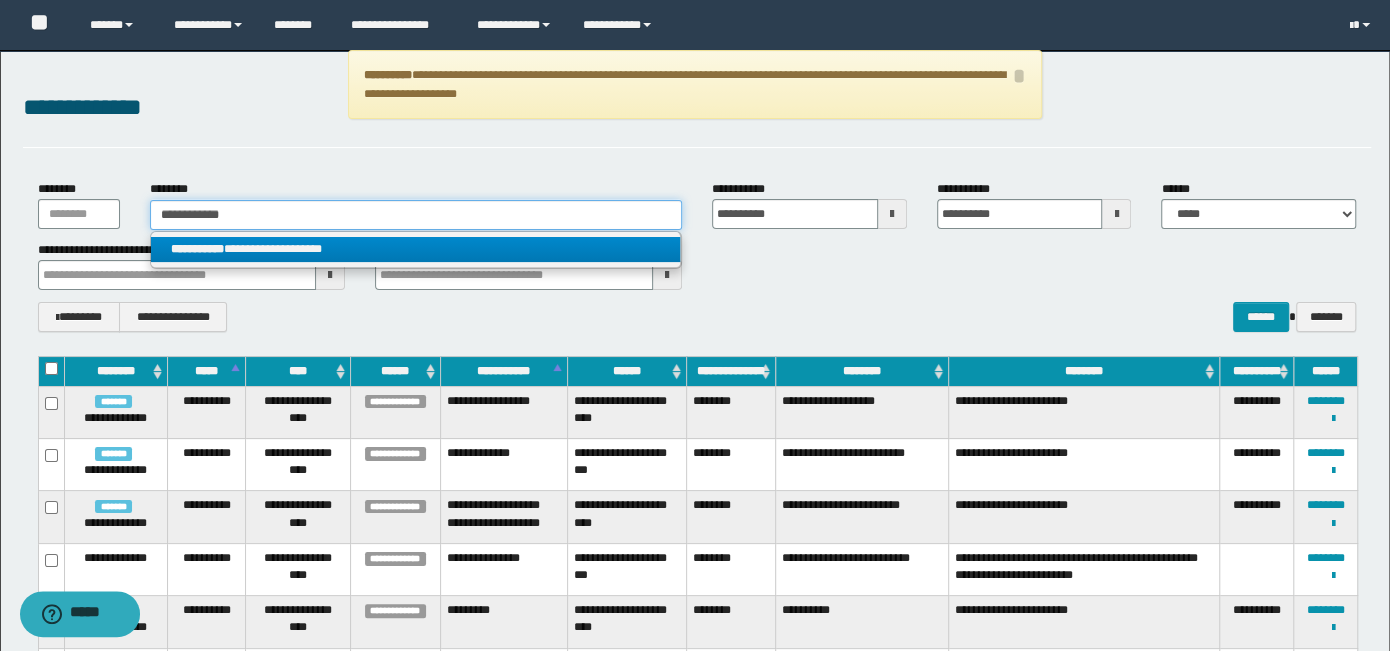 type 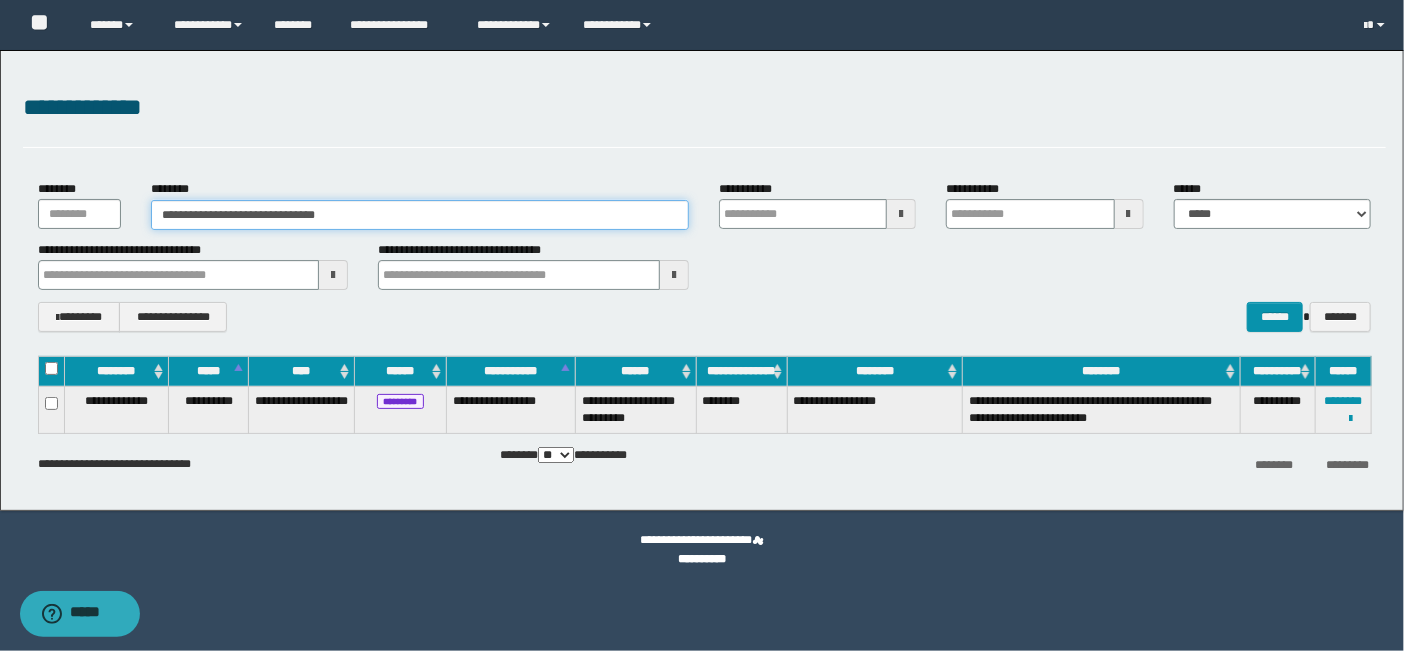 type 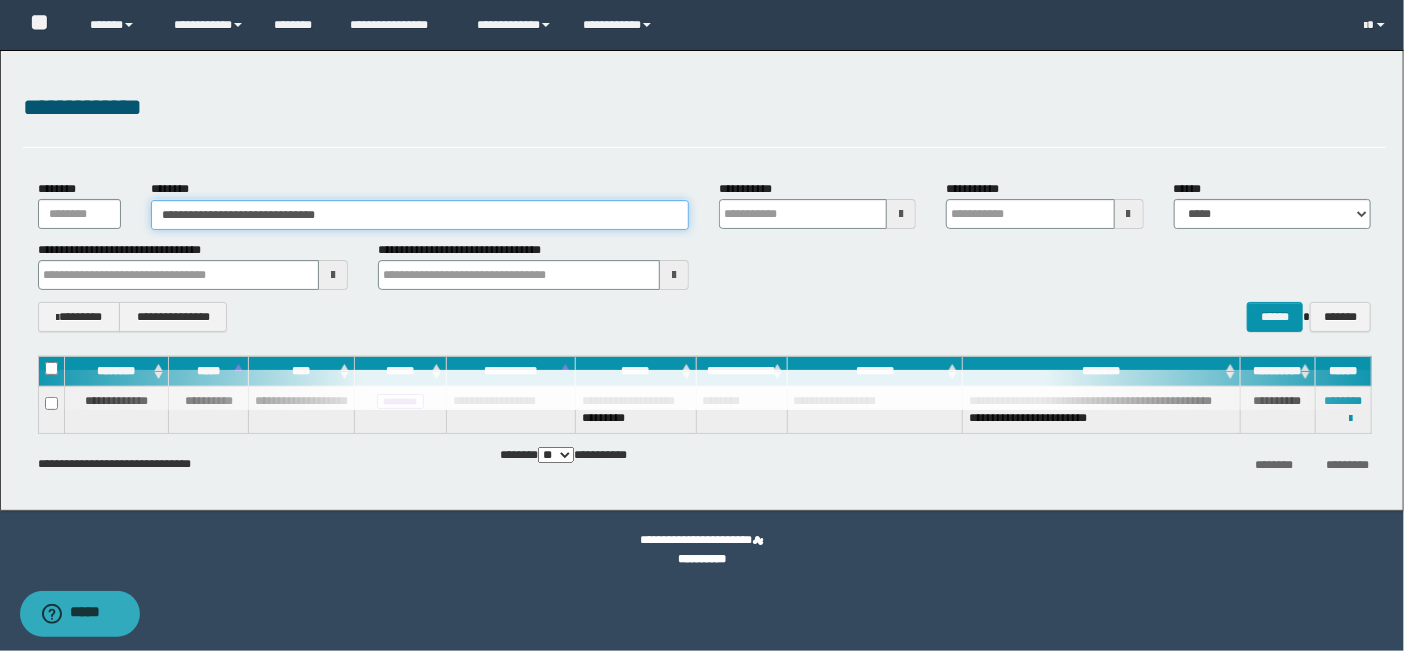 type 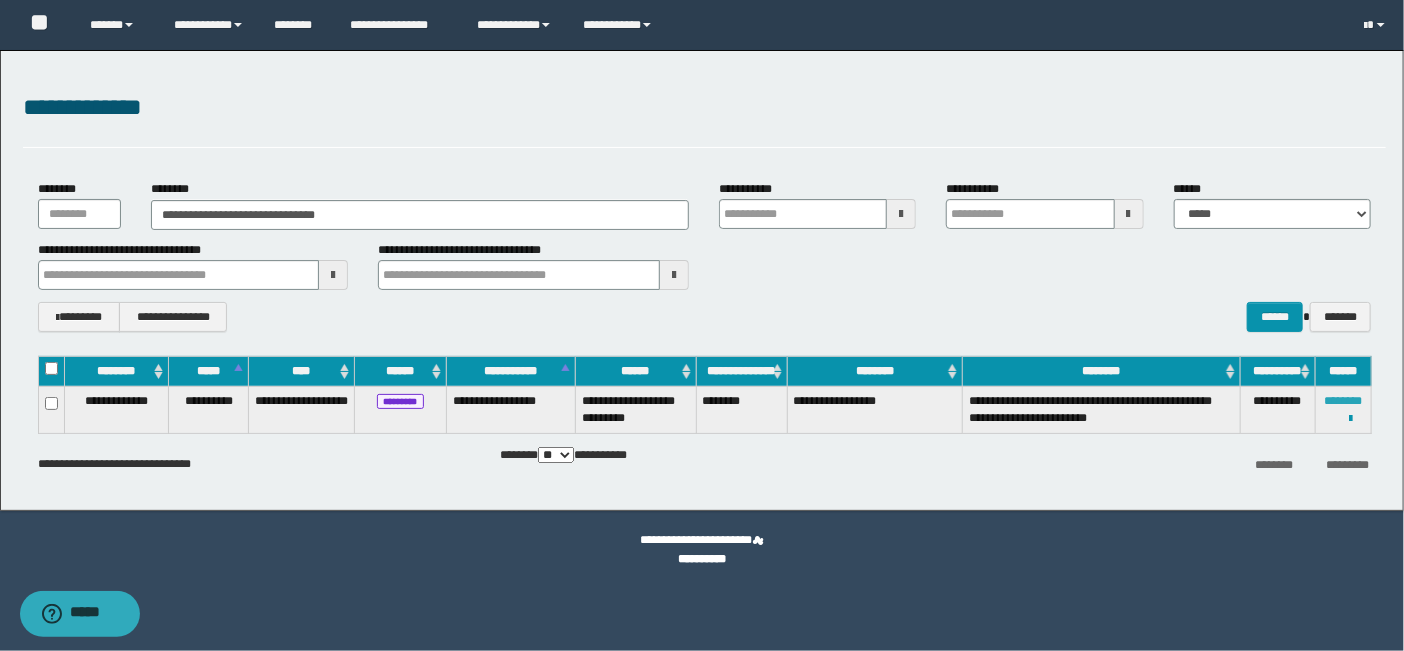click on "********" at bounding box center [1343, 401] 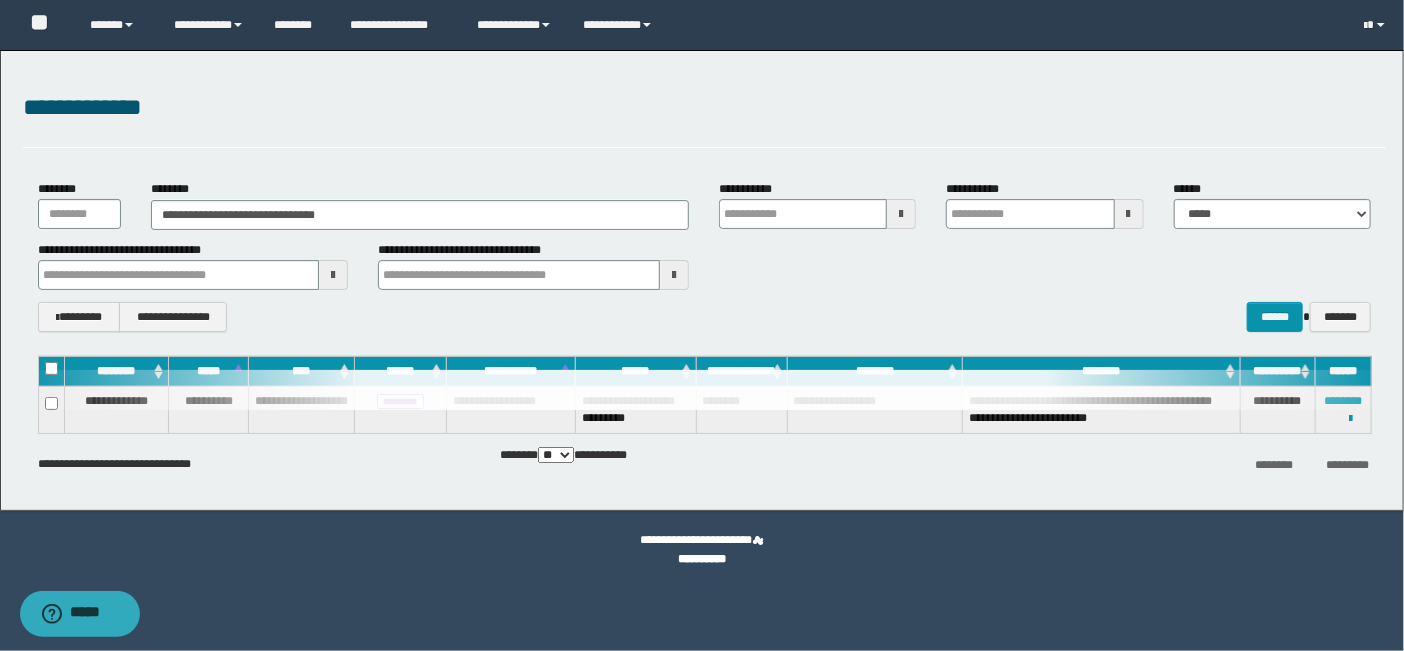 type 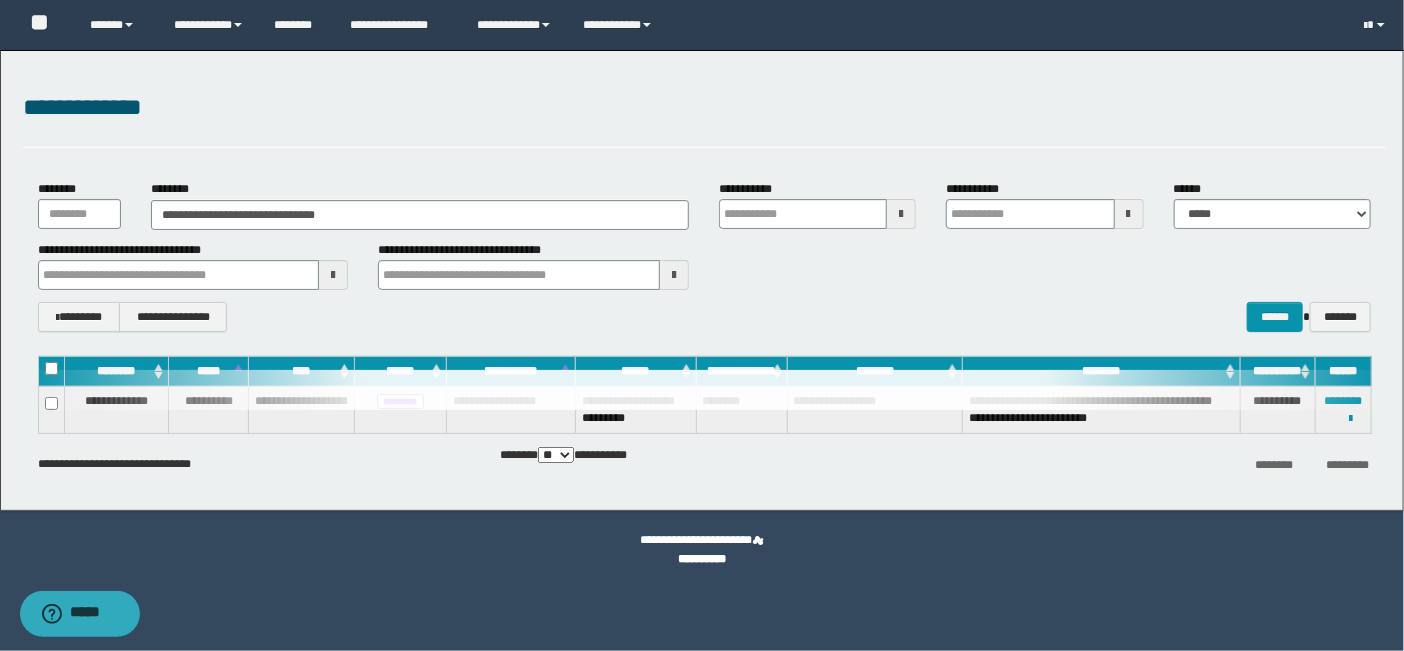 type 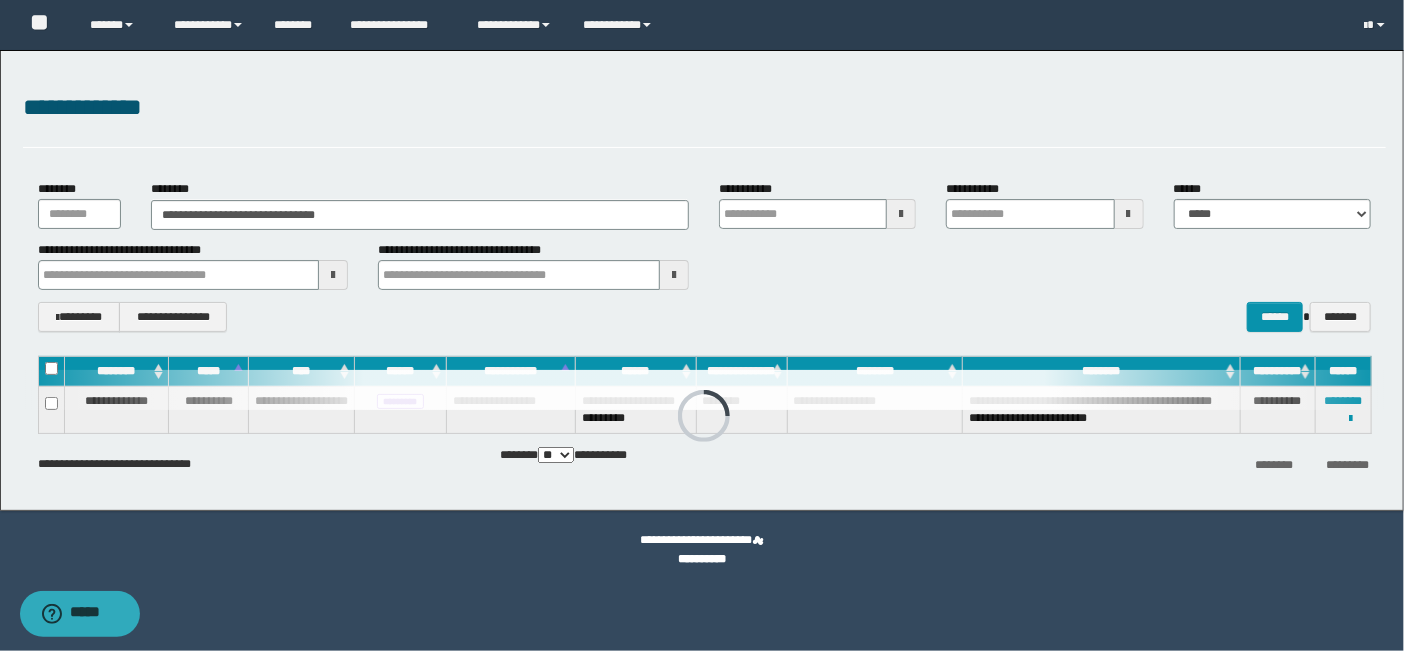 type 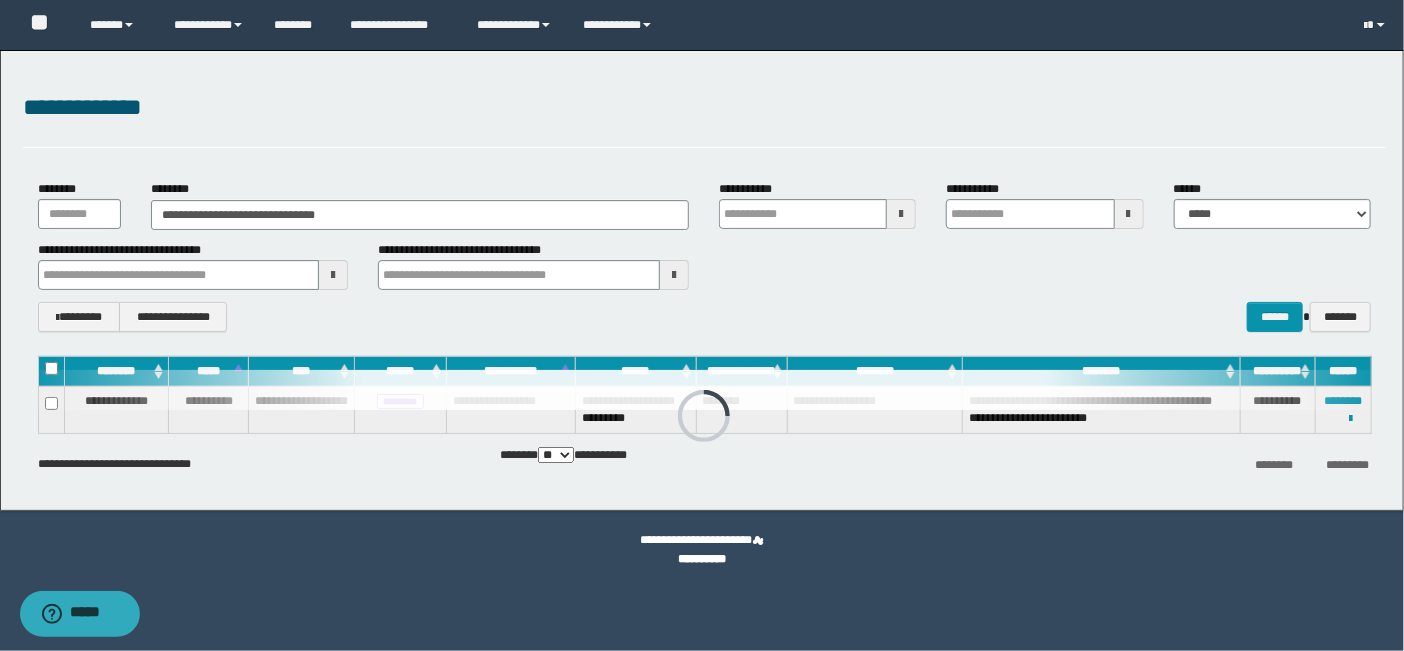 click on "**********" at bounding box center (704, 265) 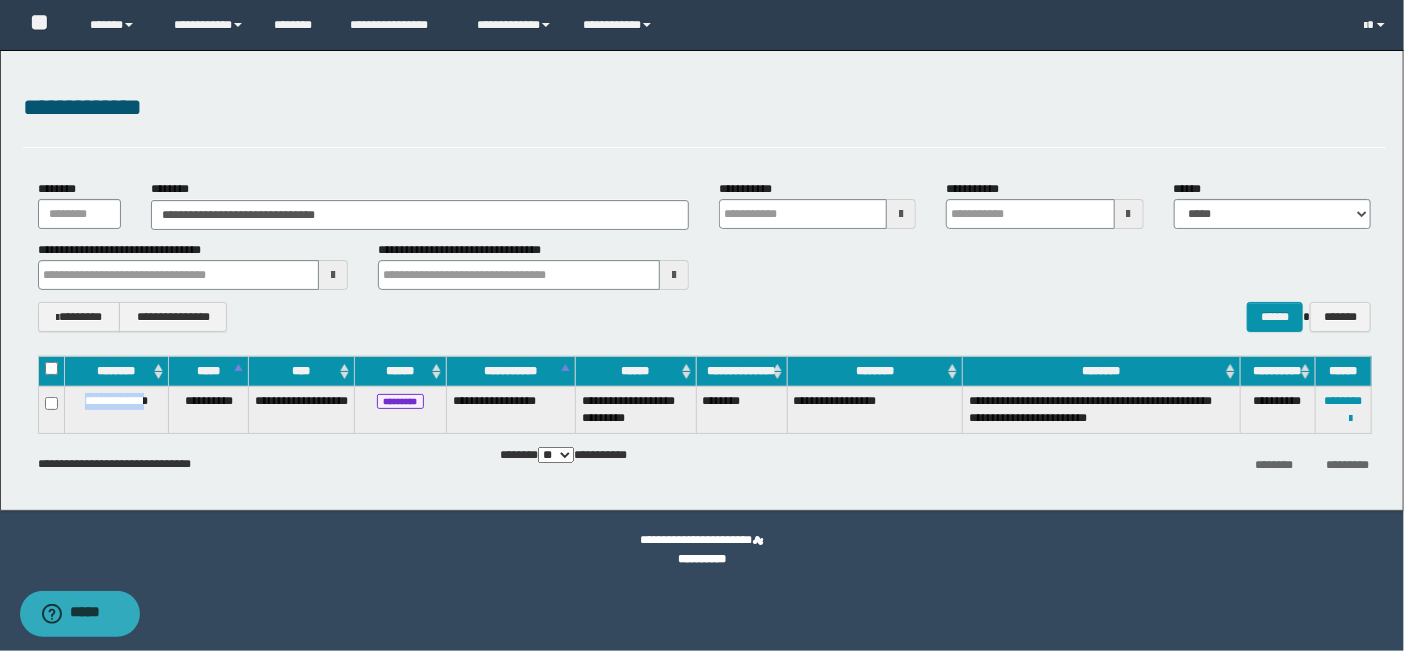 drag, startPoint x: 153, startPoint y: 401, endPoint x: 45, endPoint y: 418, distance: 109.32977 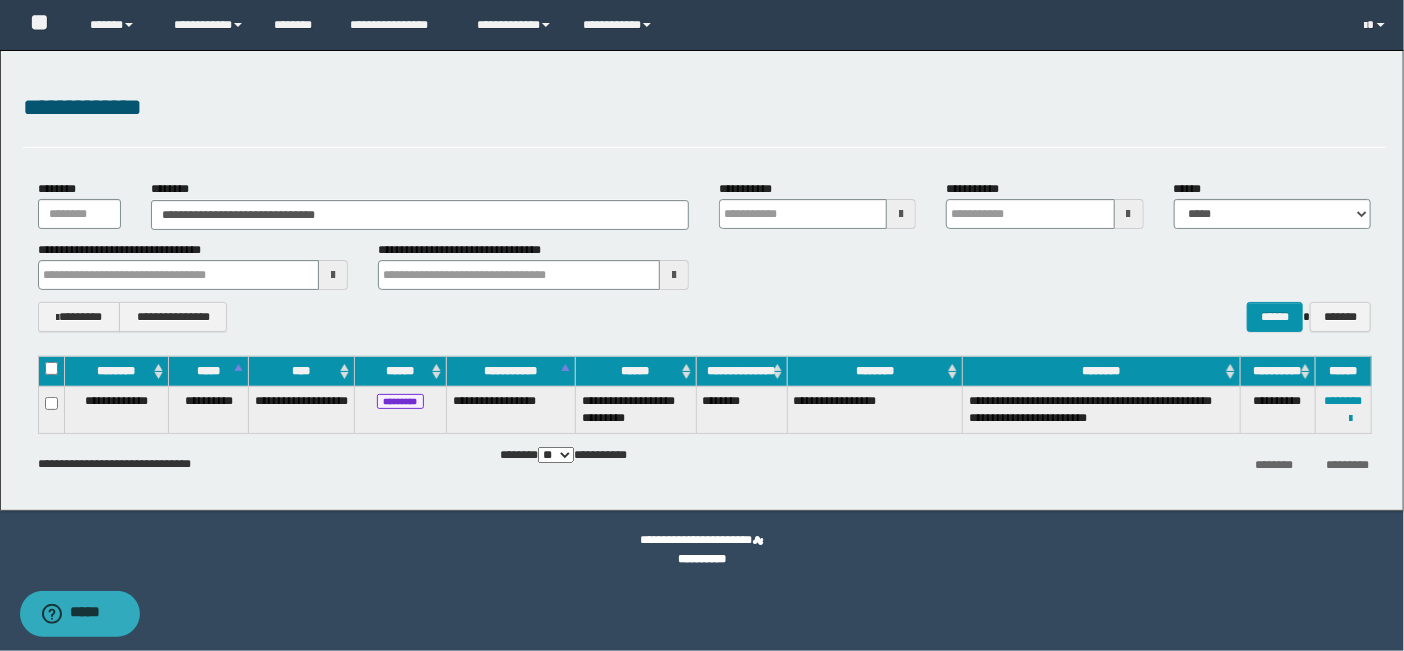 drag, startPoint x: 45, startPoint y: 418, endPoint x: 159, endPoint y: 393, distance: 116.70904 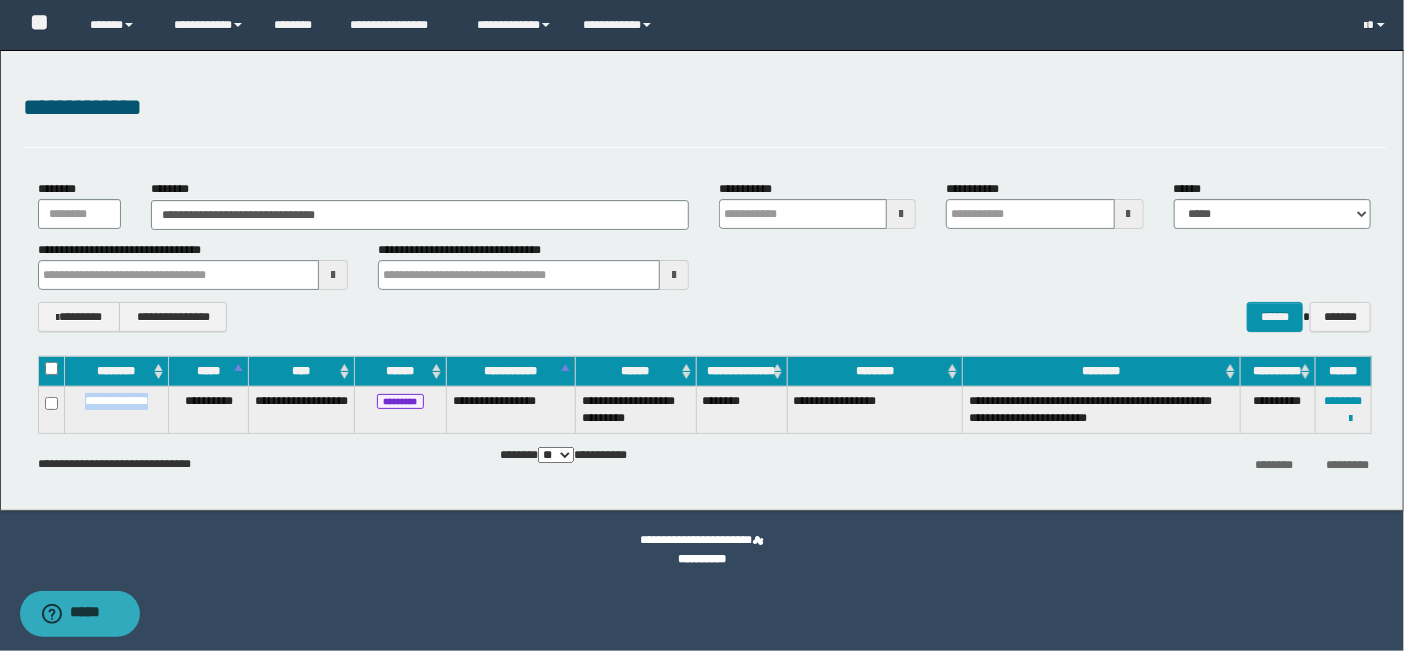 drag, startPoint x: 159, startPoint y: 398, endPoint x: 64, endPoint y: 405, distance: 95.257545 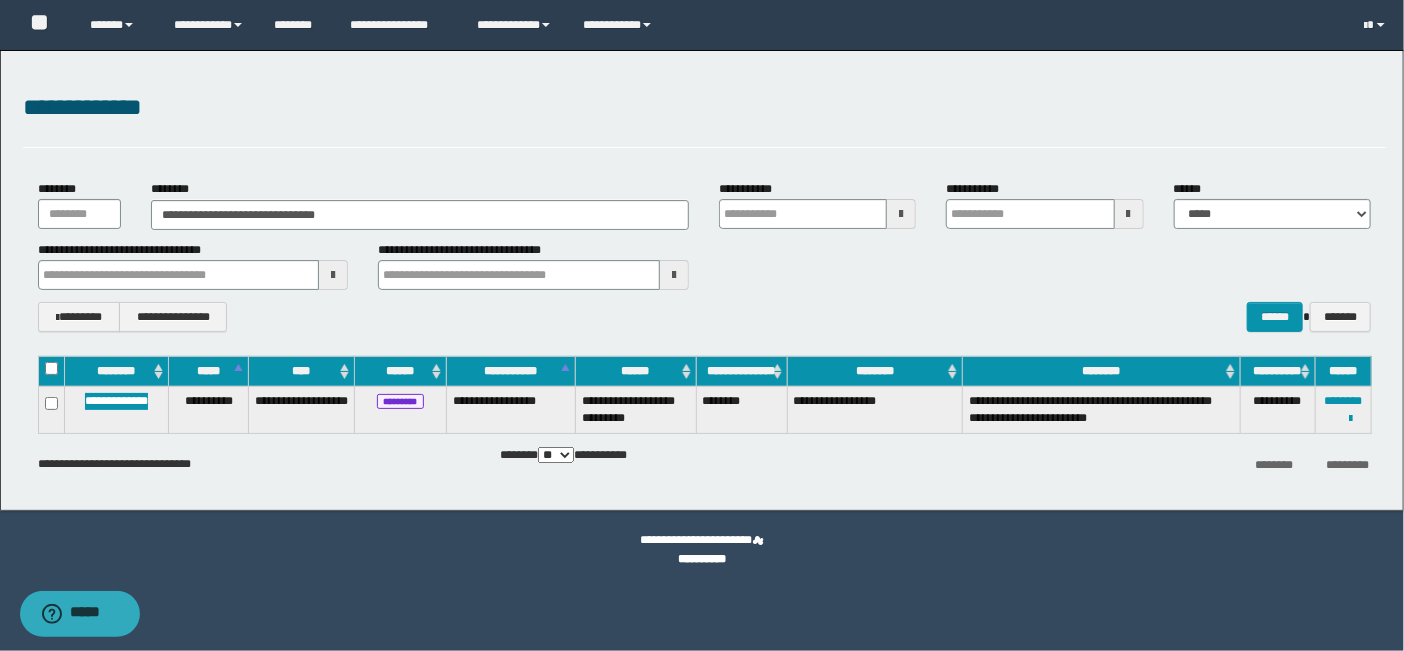 type 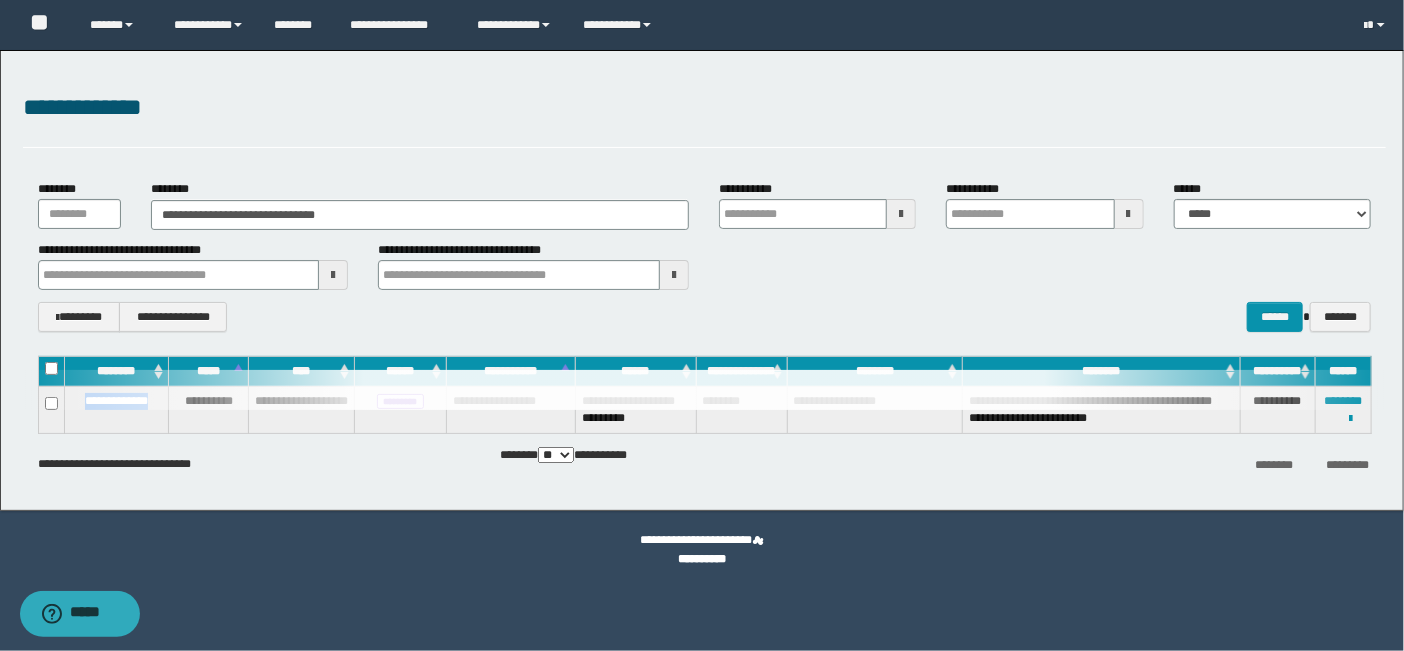 type 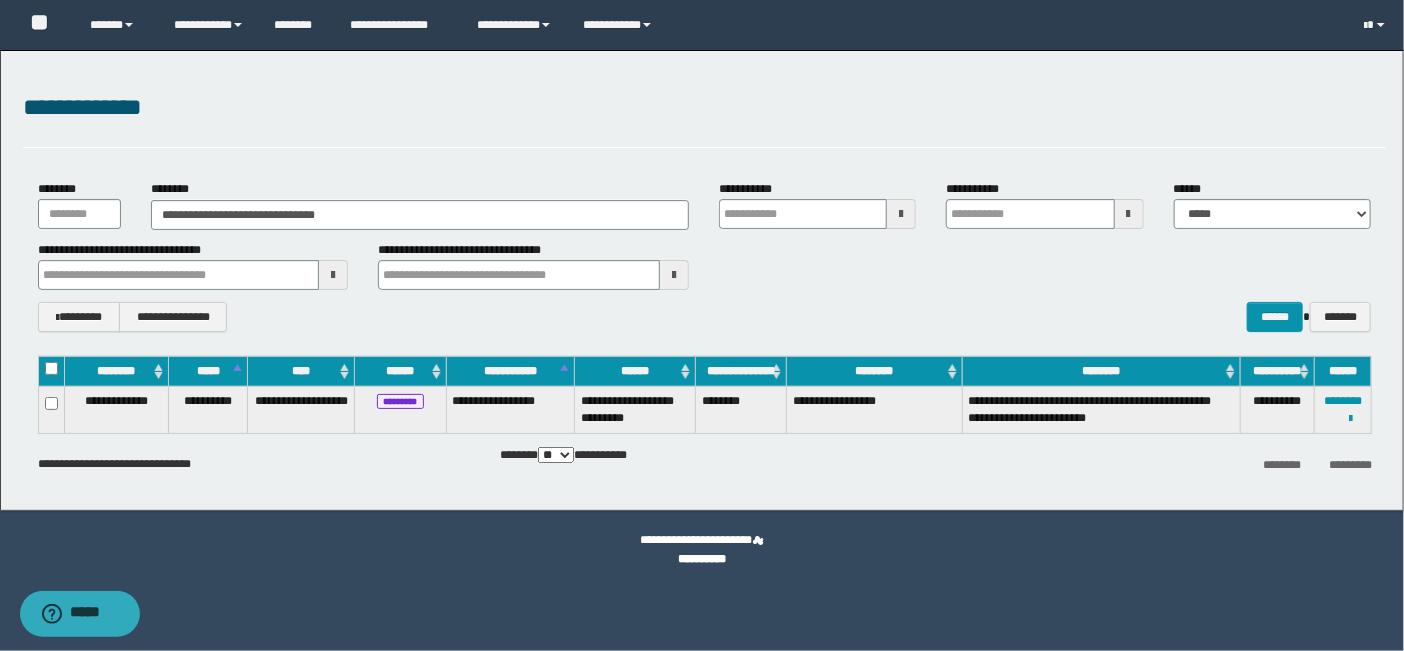 type 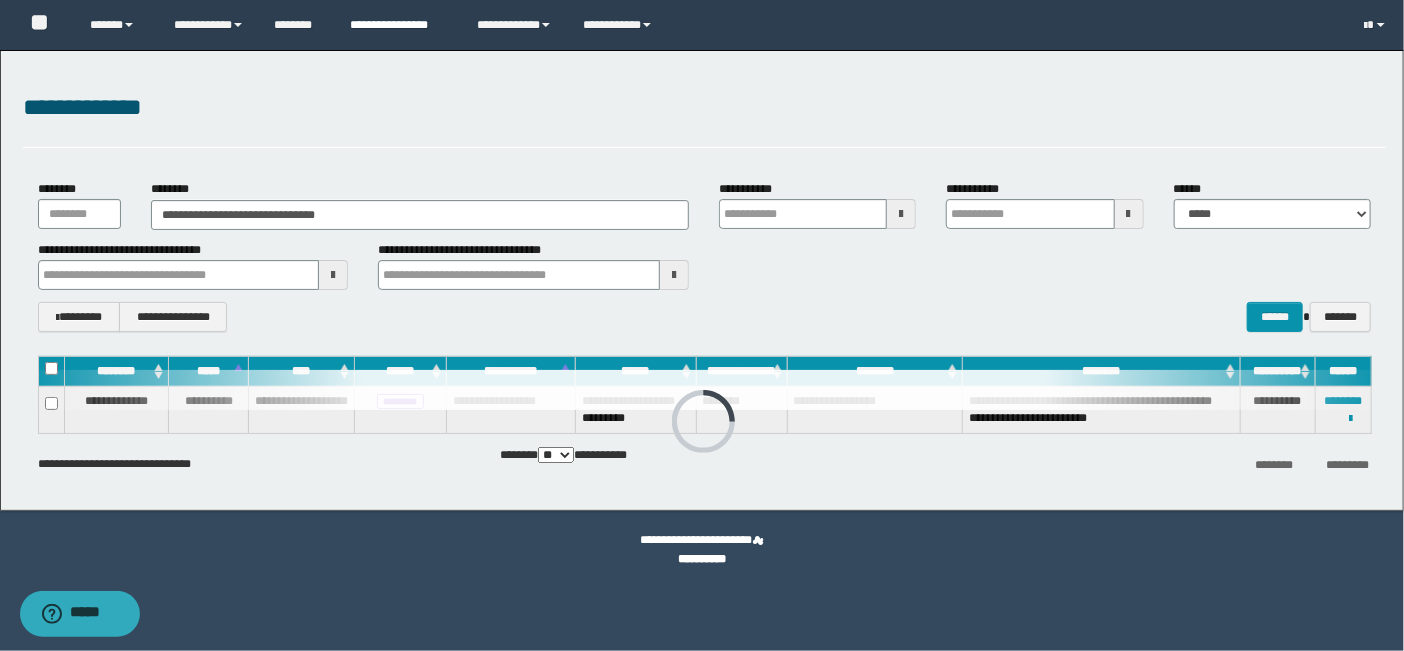 type 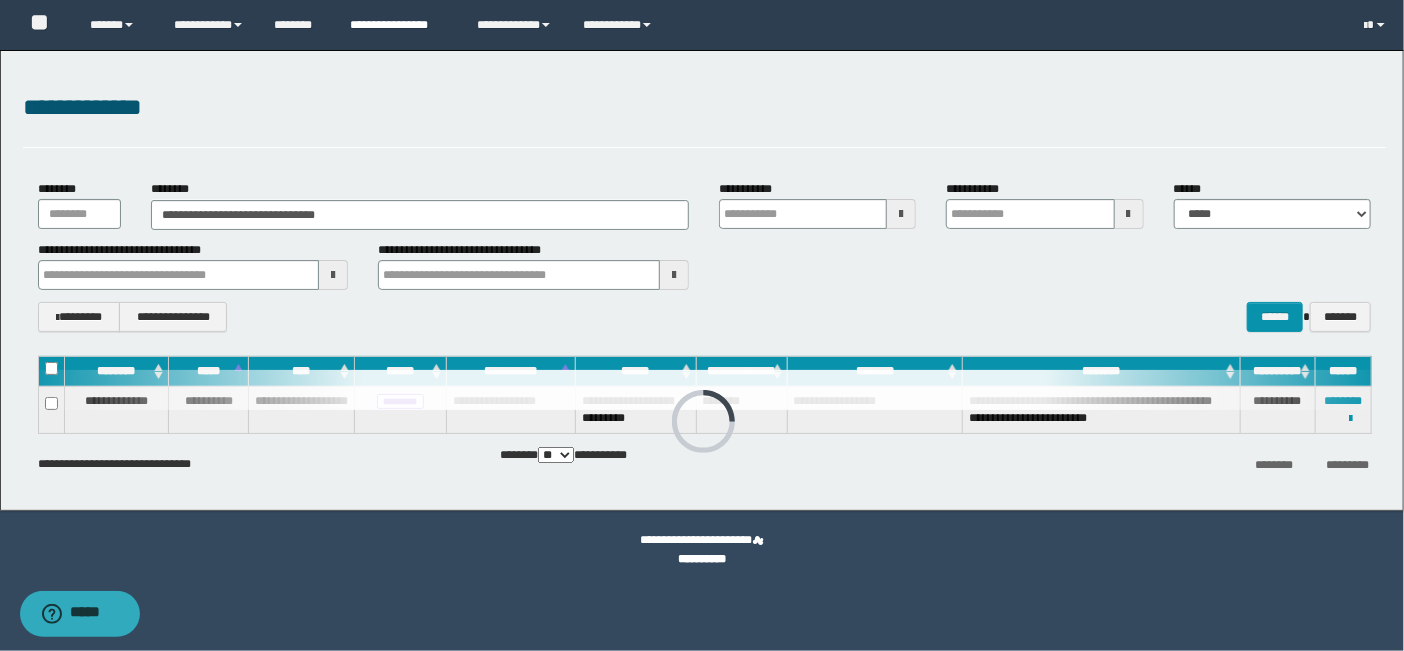type 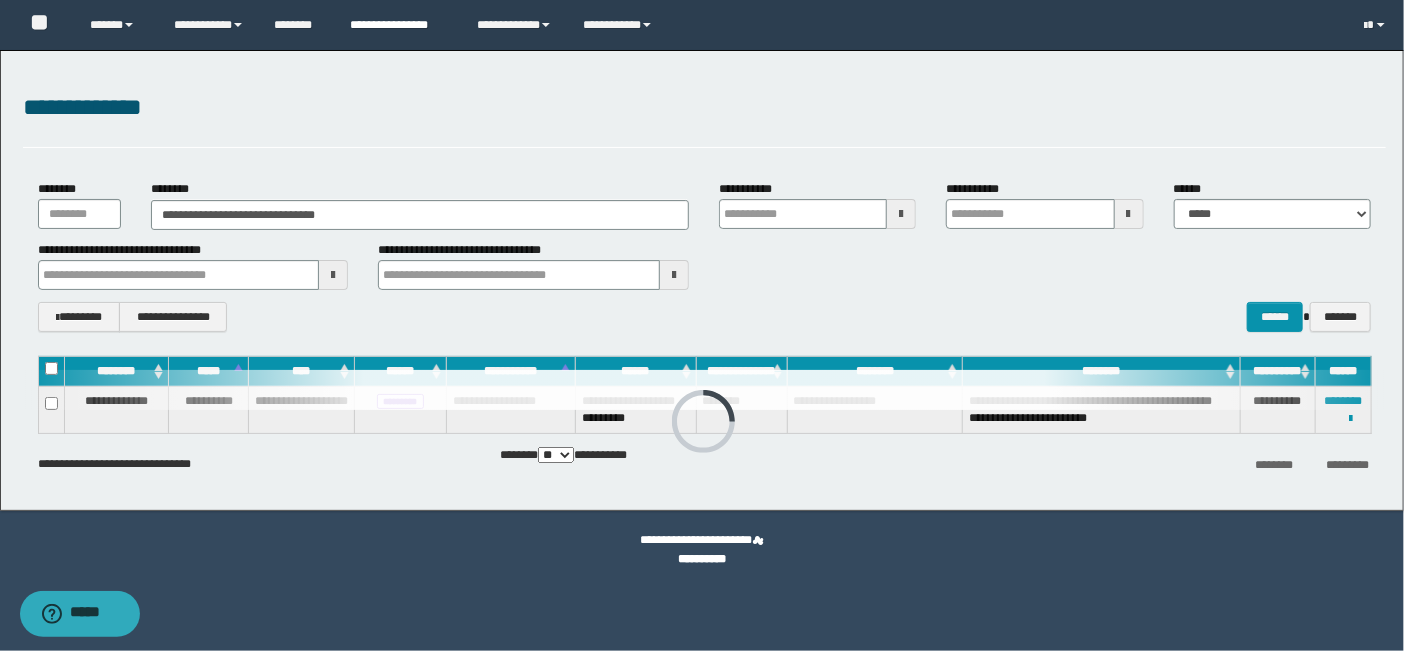 type 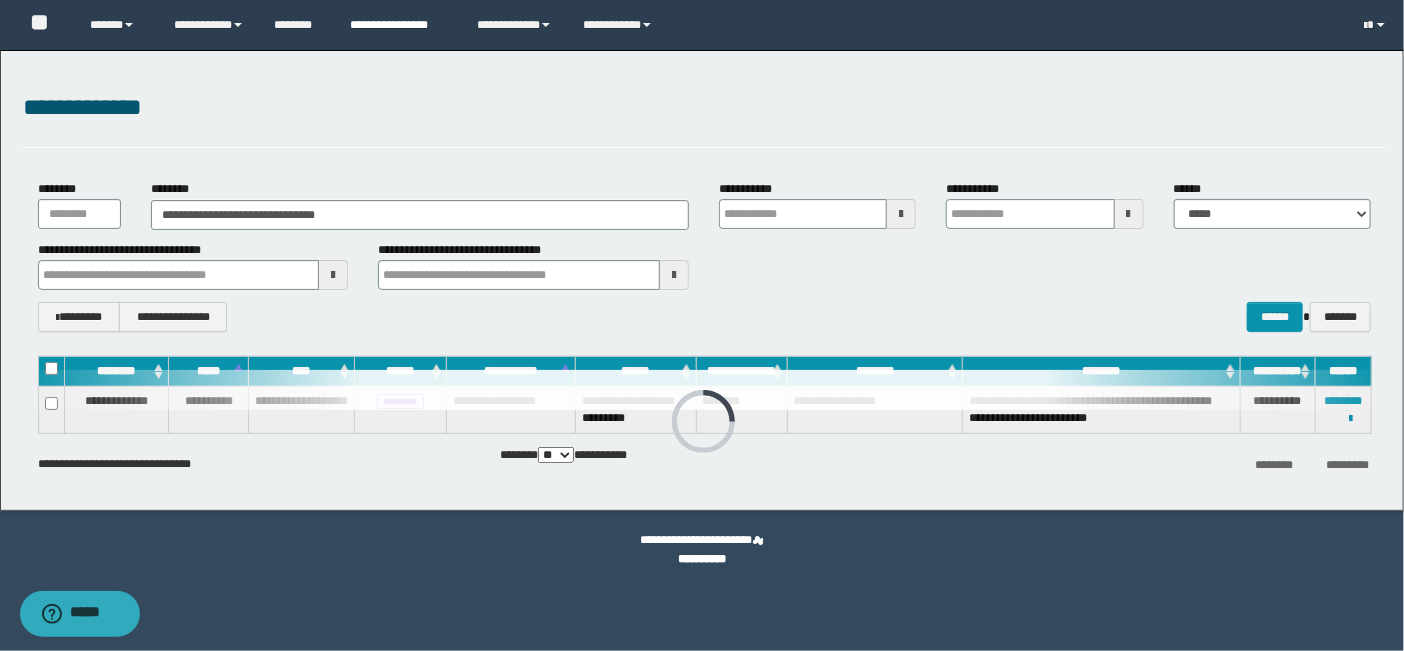type 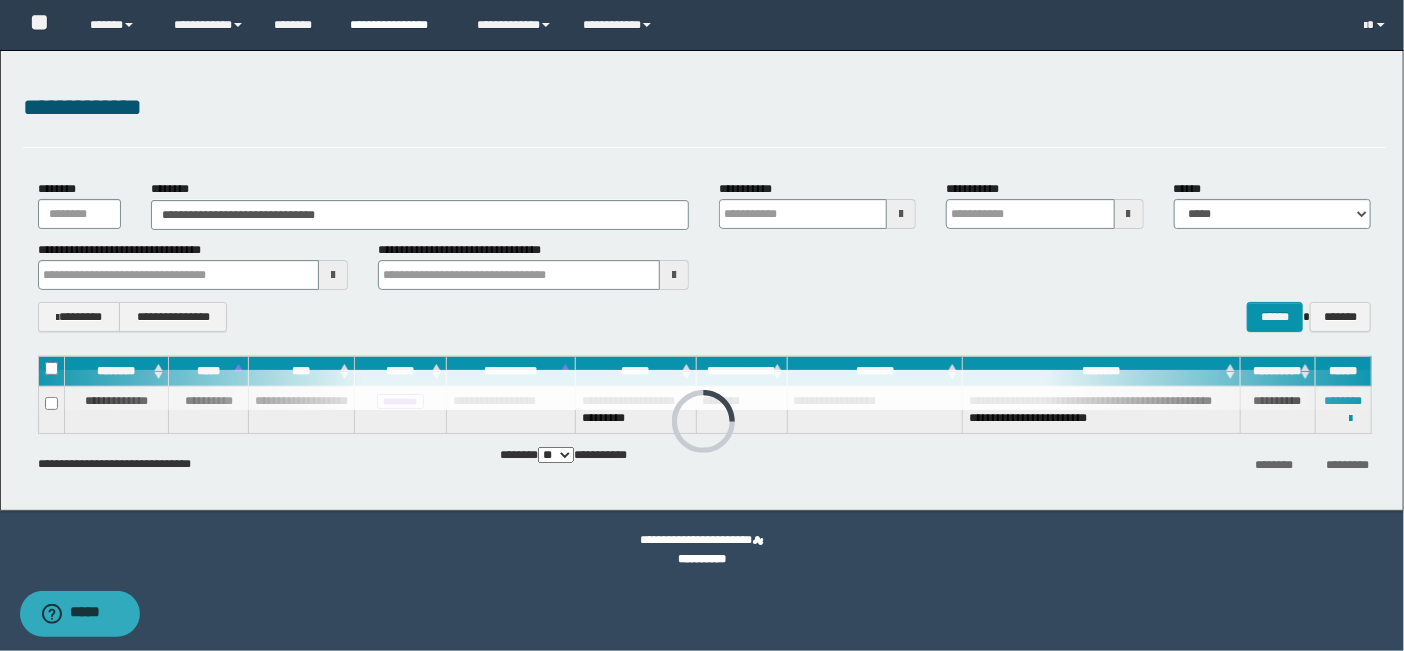 type 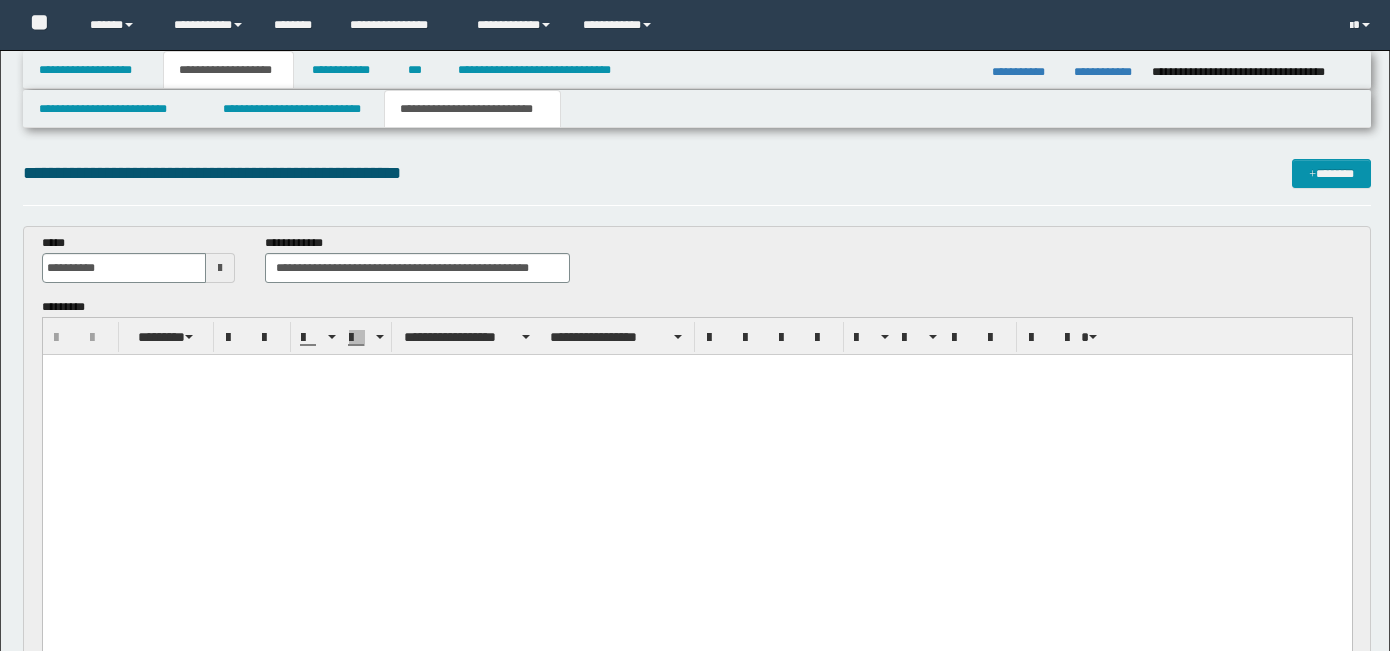 scroll, scrollTop: 2300, scrollLeft: 0, axis: vertical 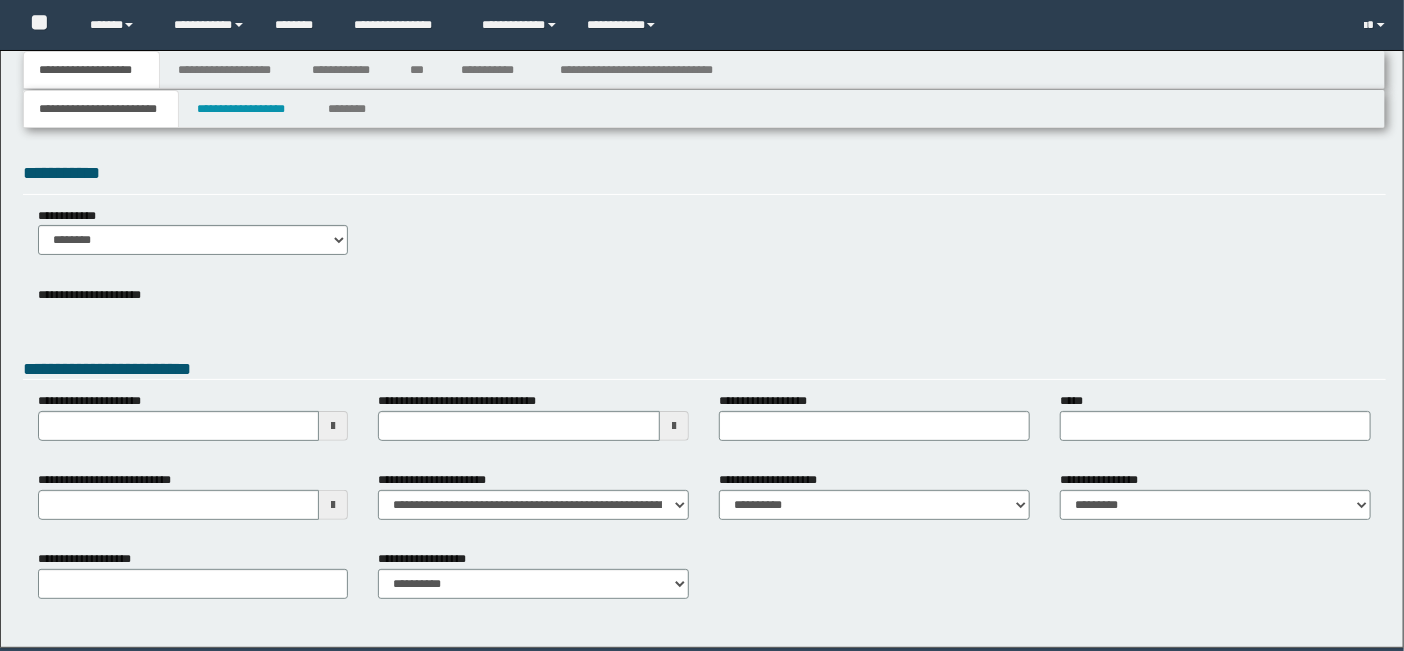 type 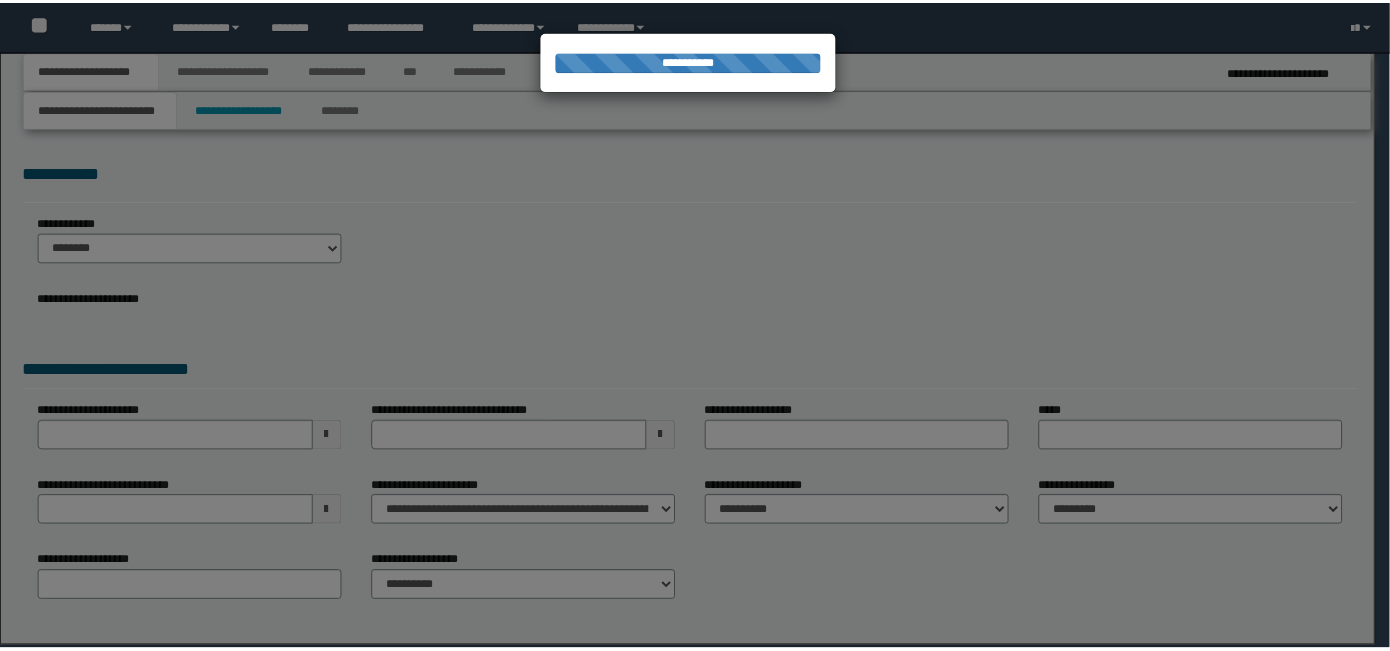 scroll, scrollTop: 0, scrollLeft: 0, axis: both 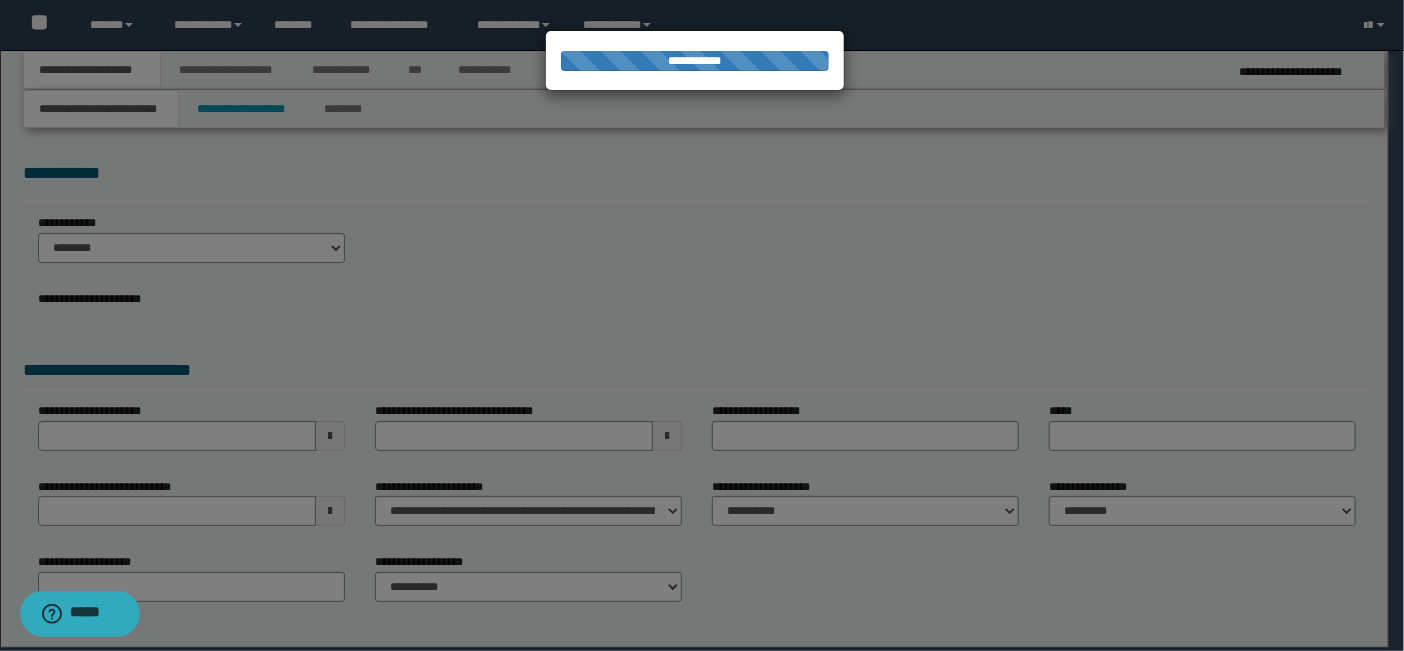 select on "*" 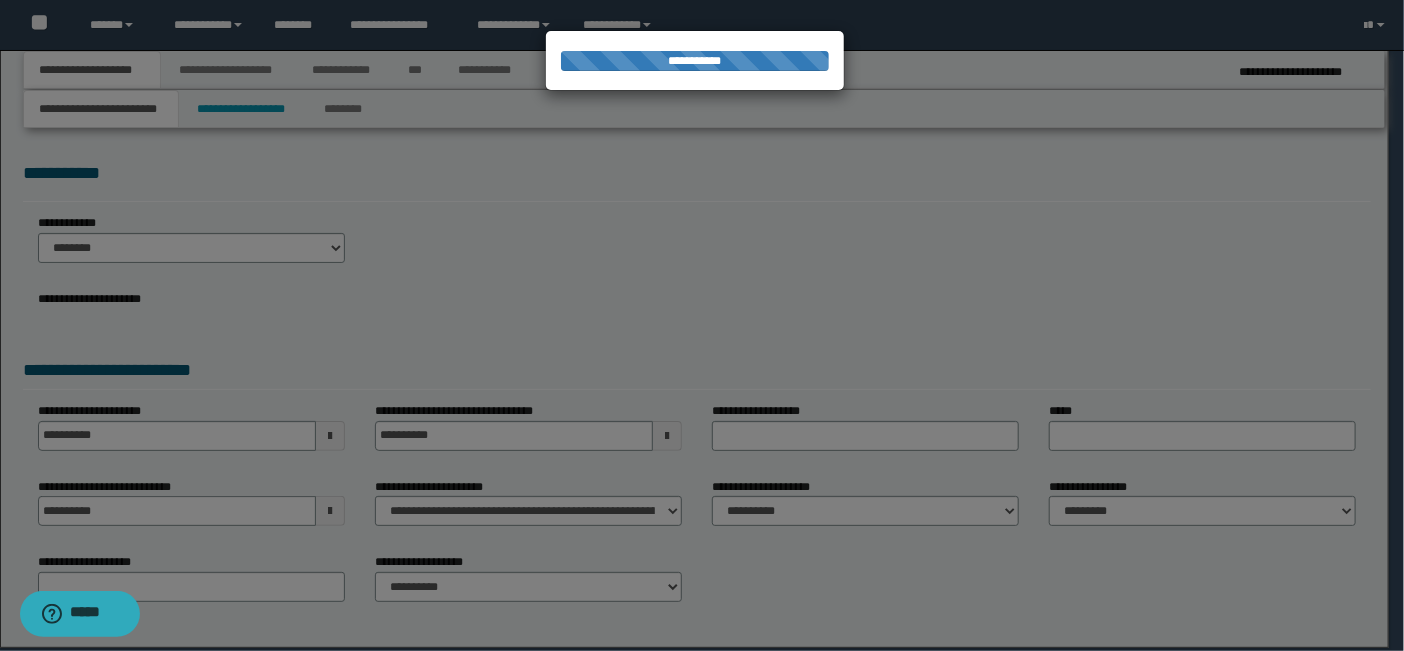 select on "**" 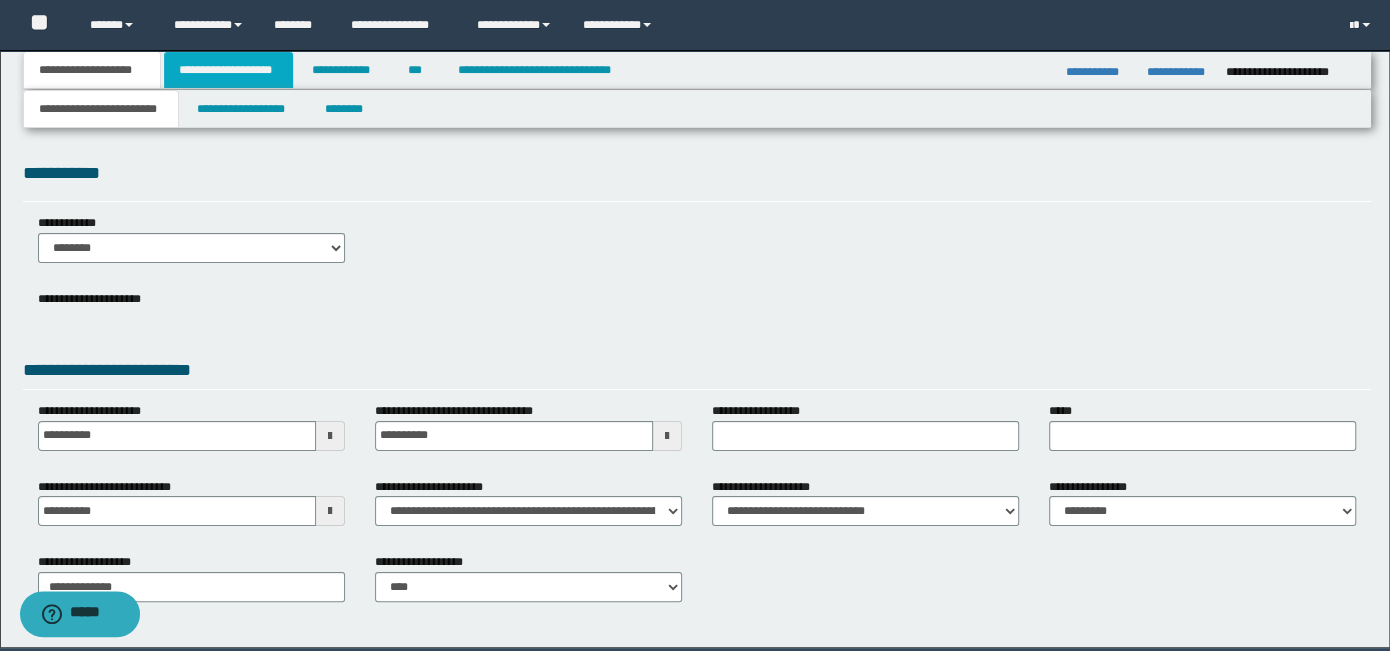 click on "**********" at bounding box center (228, 70) 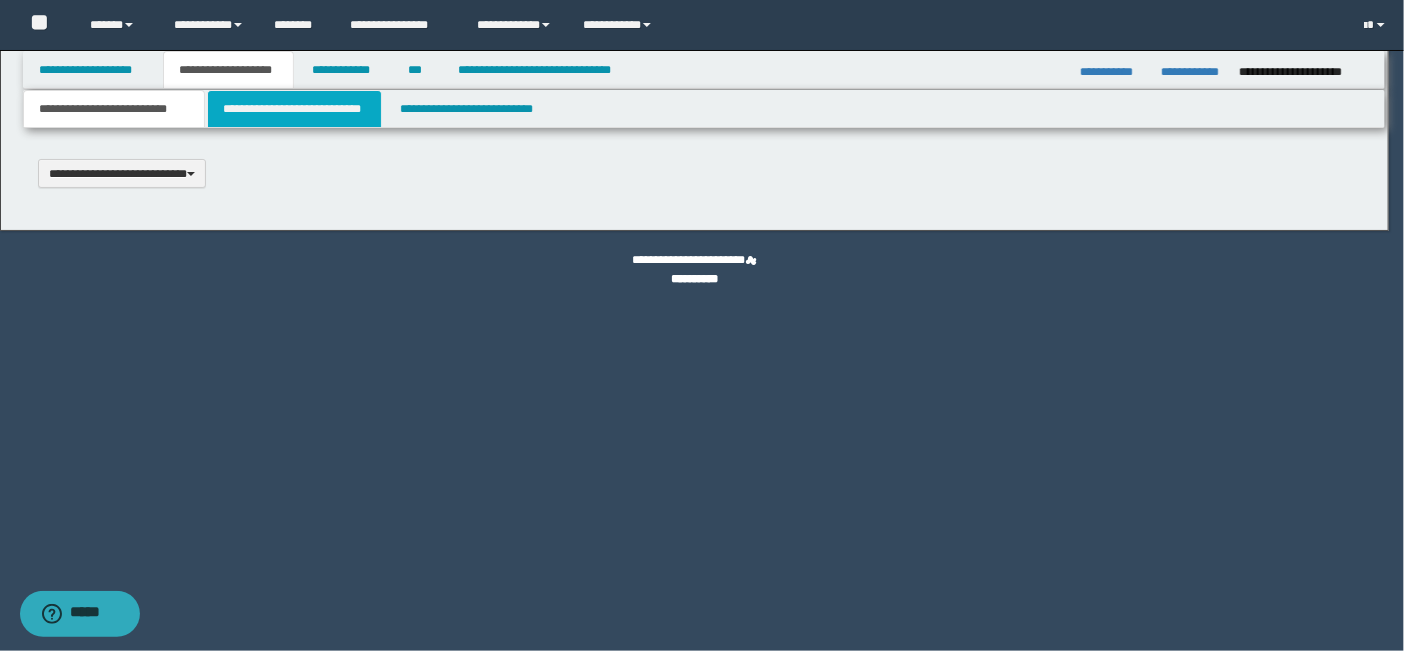 type 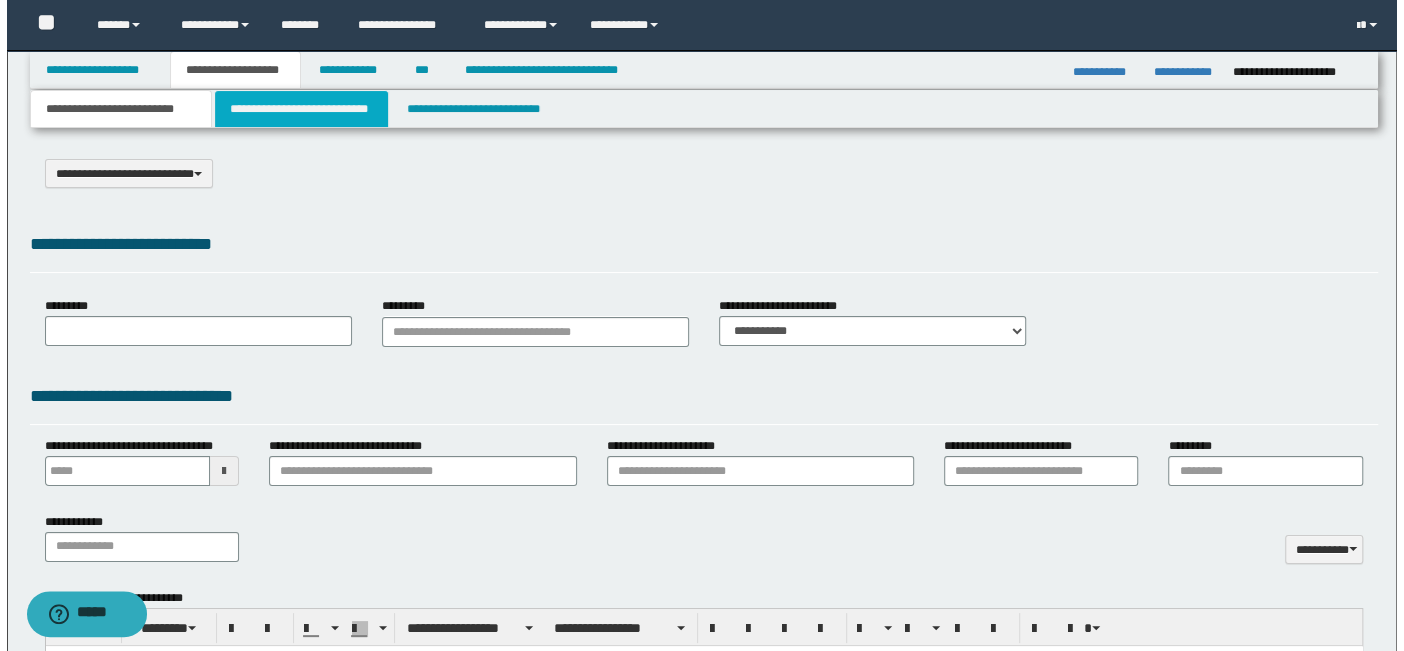 scroll, scrollTop: 0, scrollLeft: 0, axis: both 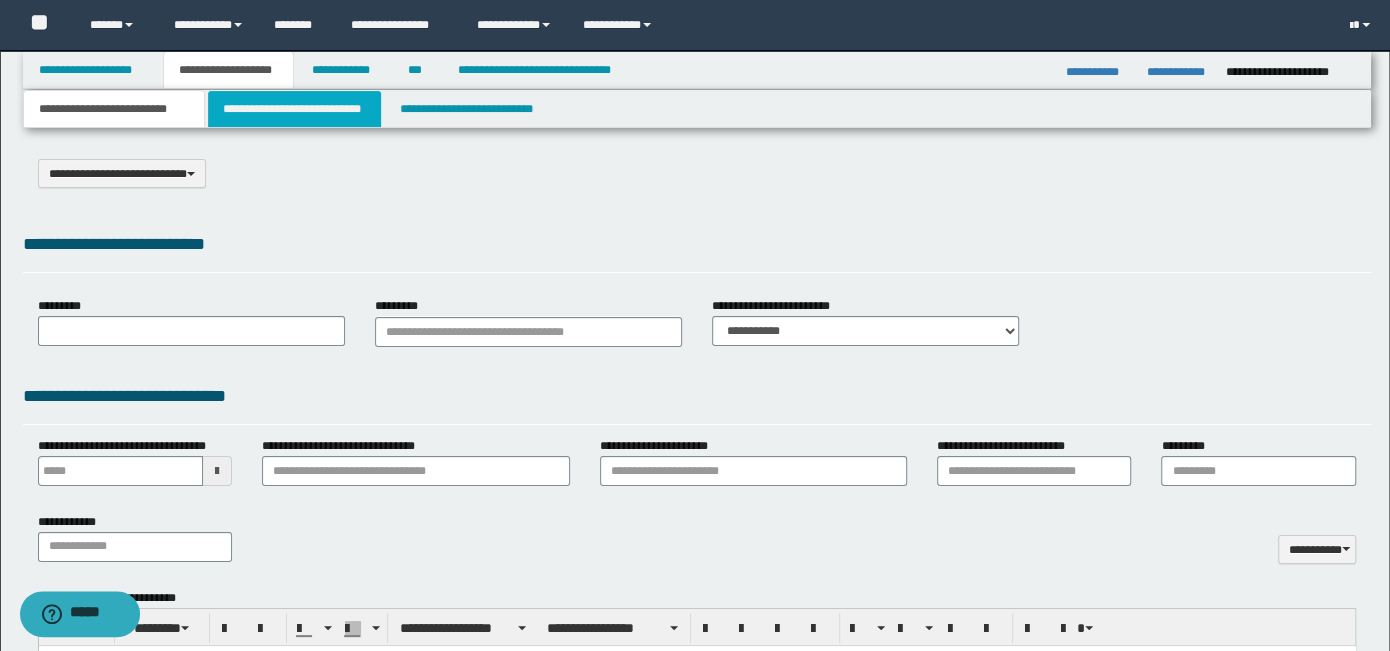 click on "**********" at bounding box center (294, 109) 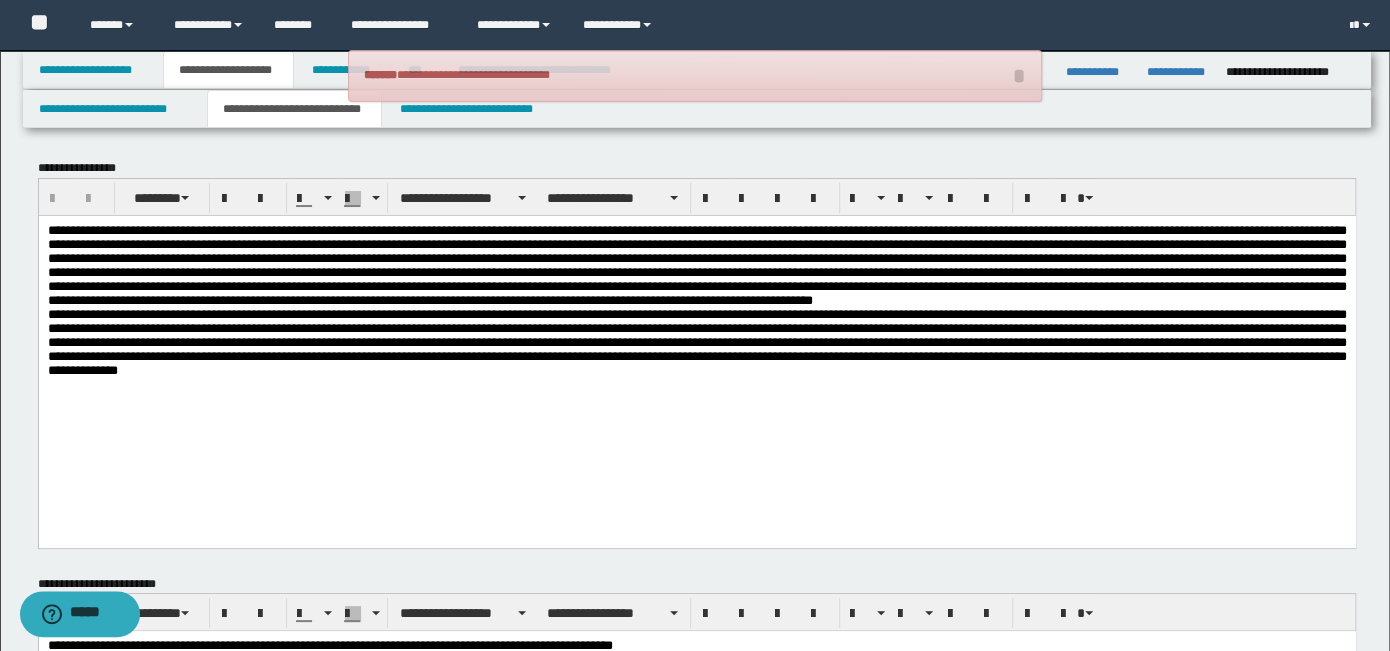 scroll, scrollTop: 400, scrollLeft: 0, axis: vertical 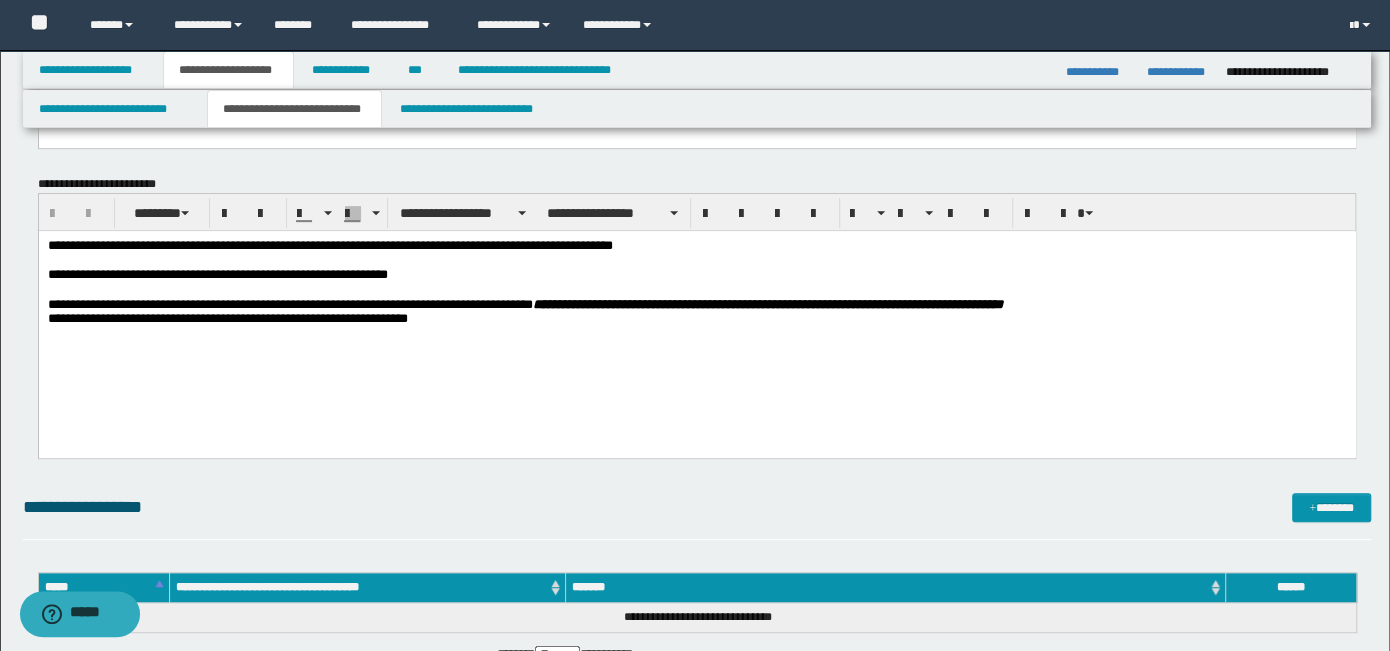click at bounding box center [696, 260] 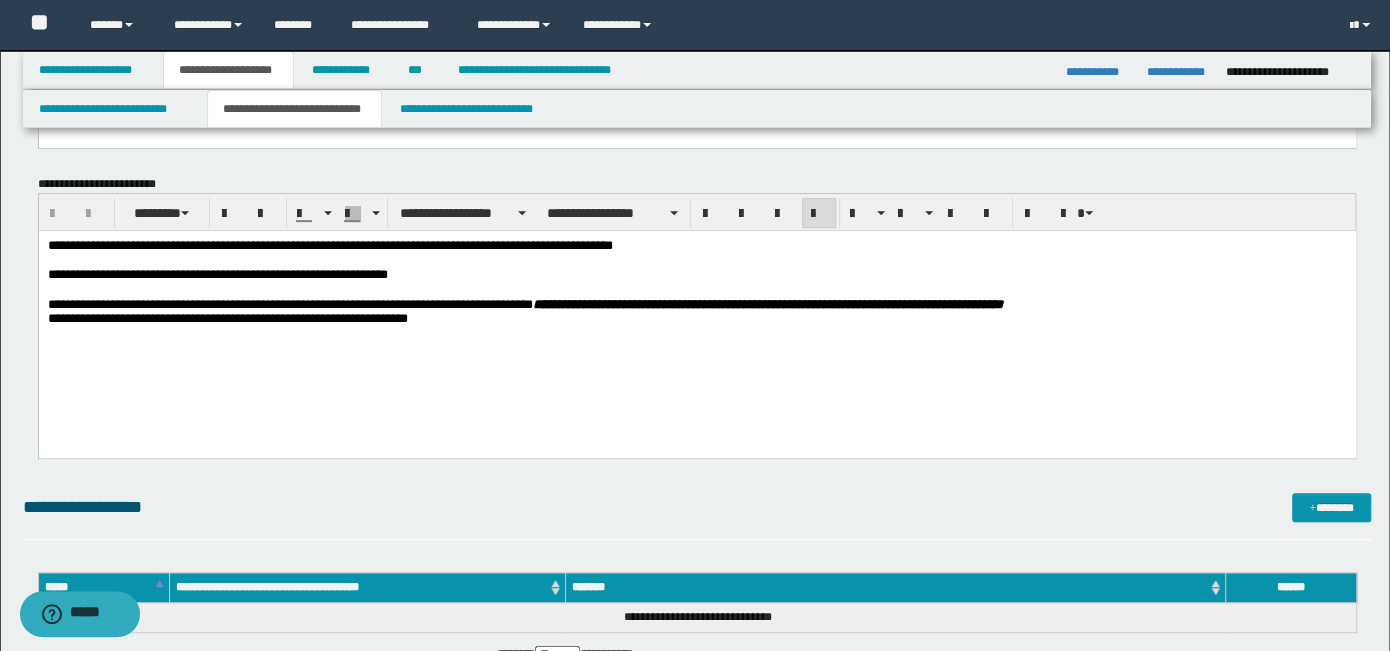 click on "**********" at bounding box center (696, 246) 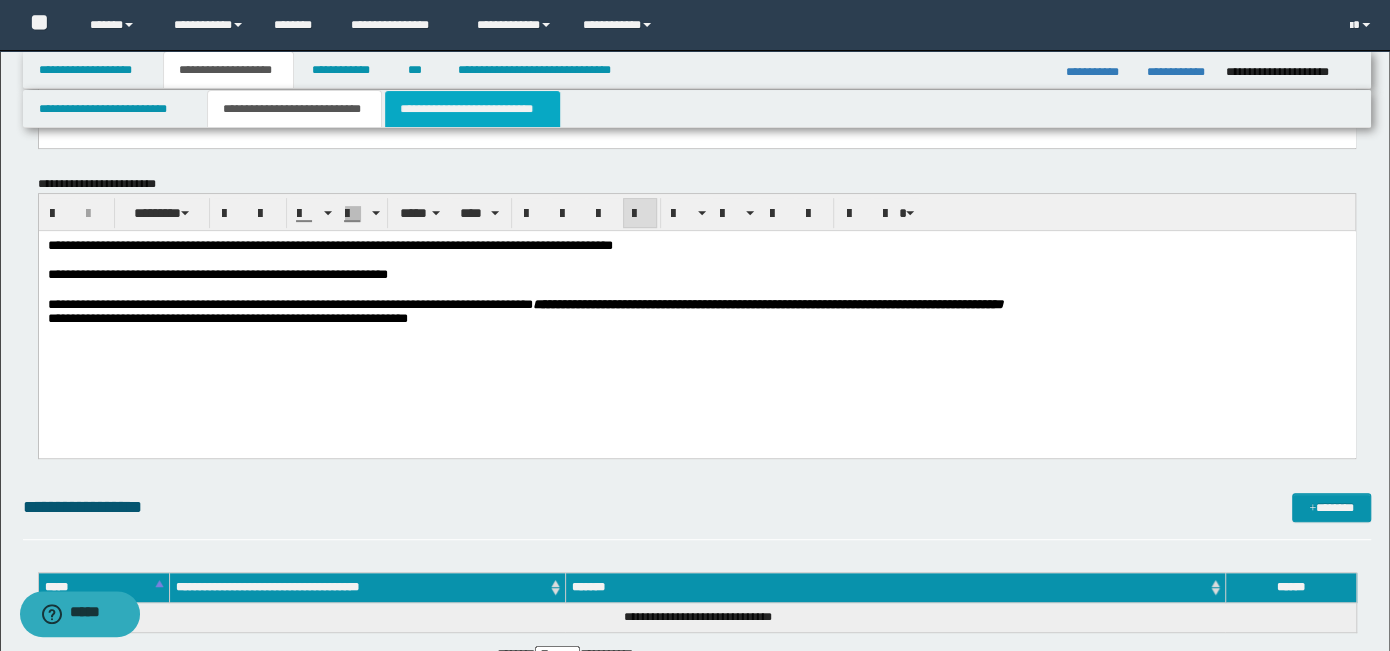 click on "**********" at bounding box center (472, 109) 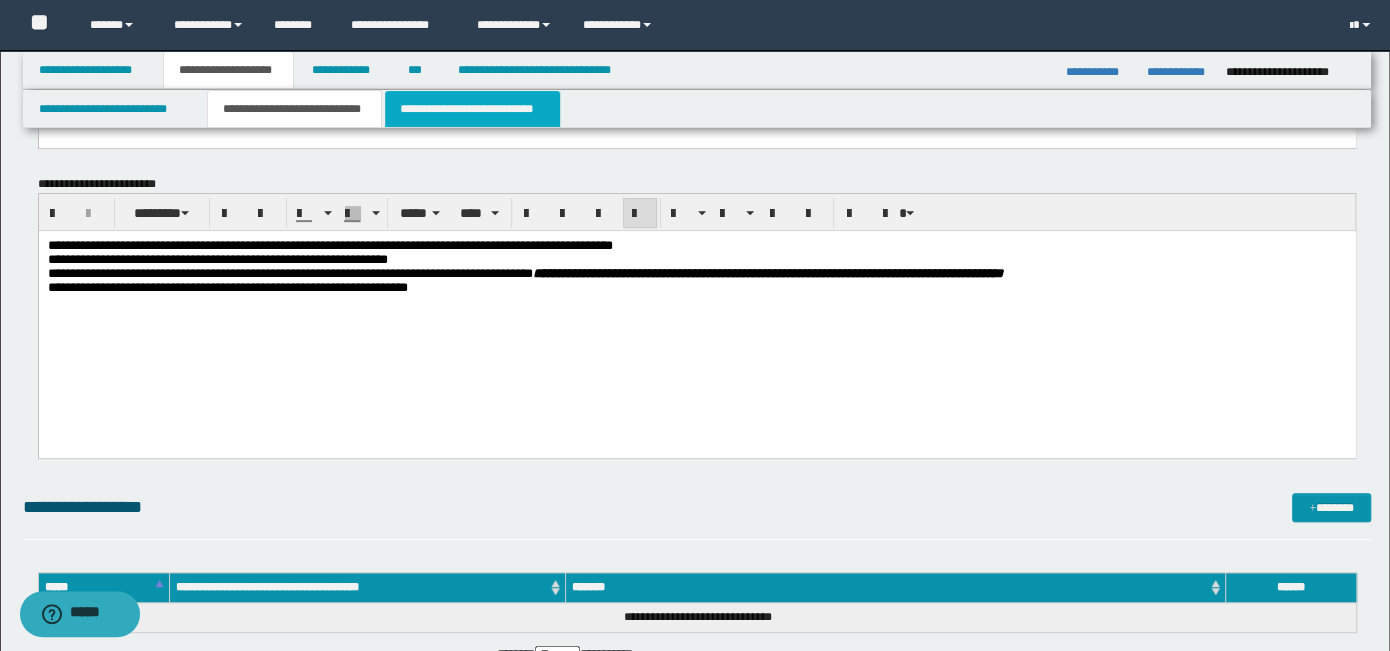 scroll, scrollTop: 0, scrollLeft: 0, axis: both 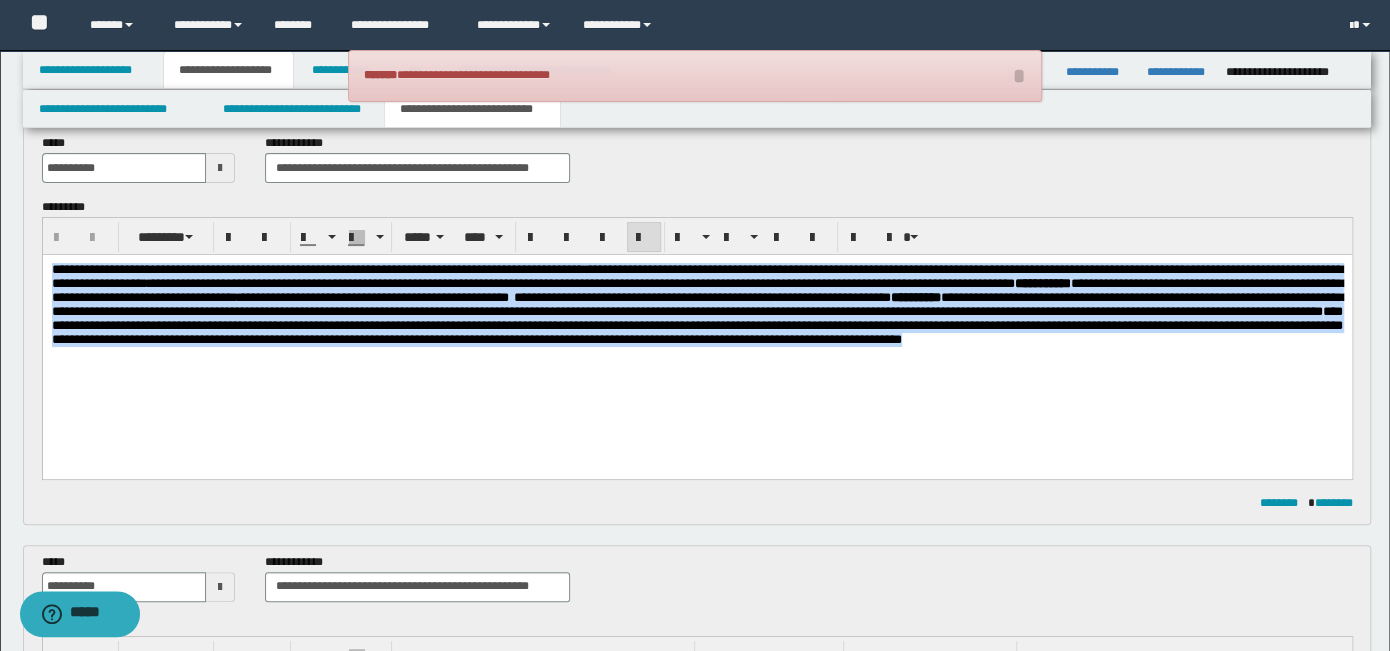 drag, startPoint x: 1233, startPoint y: 368, endPoint x: 41, endPoint y: 254, distance: 1197.439 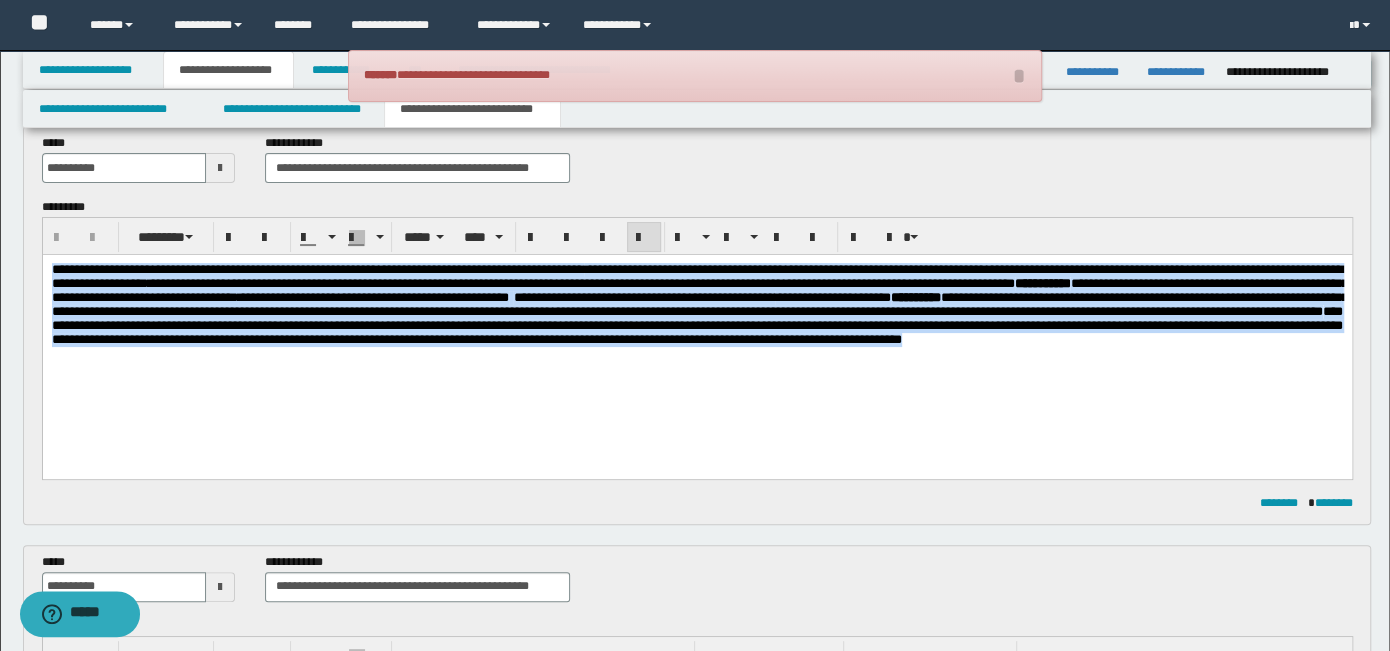 click on "**********" at bounding box center (696, 329) 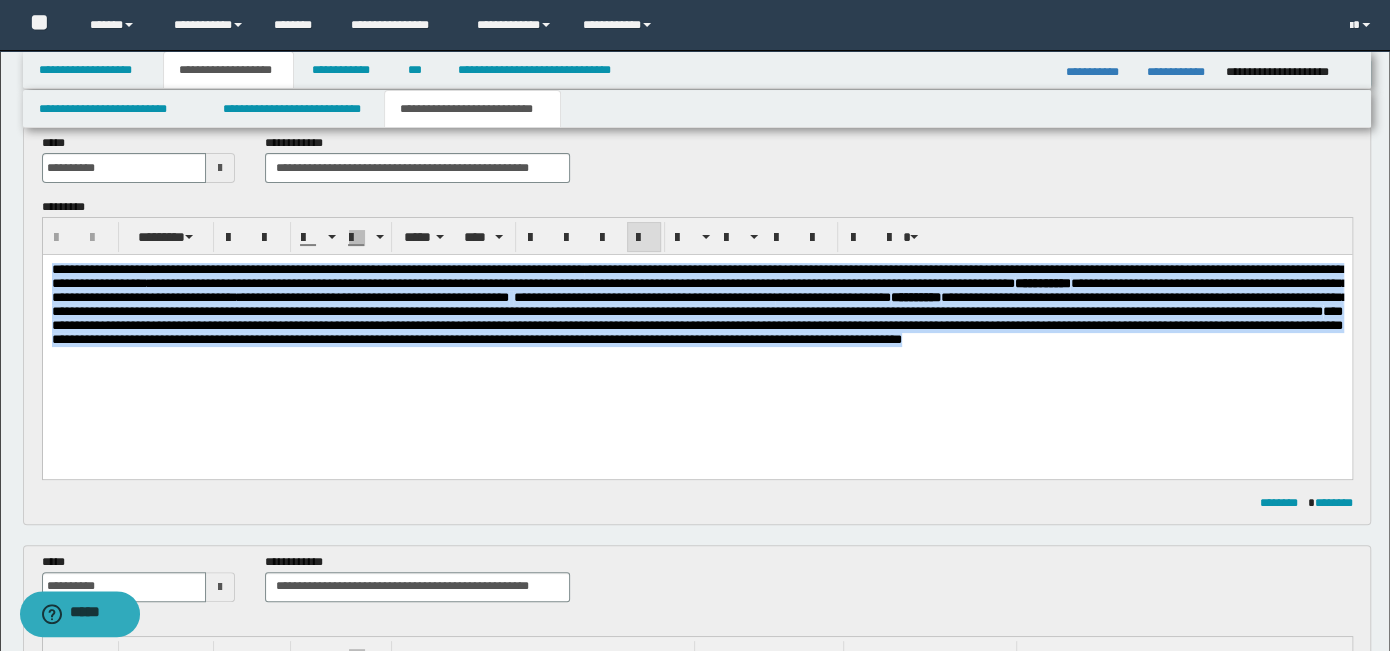 copy on "**********" 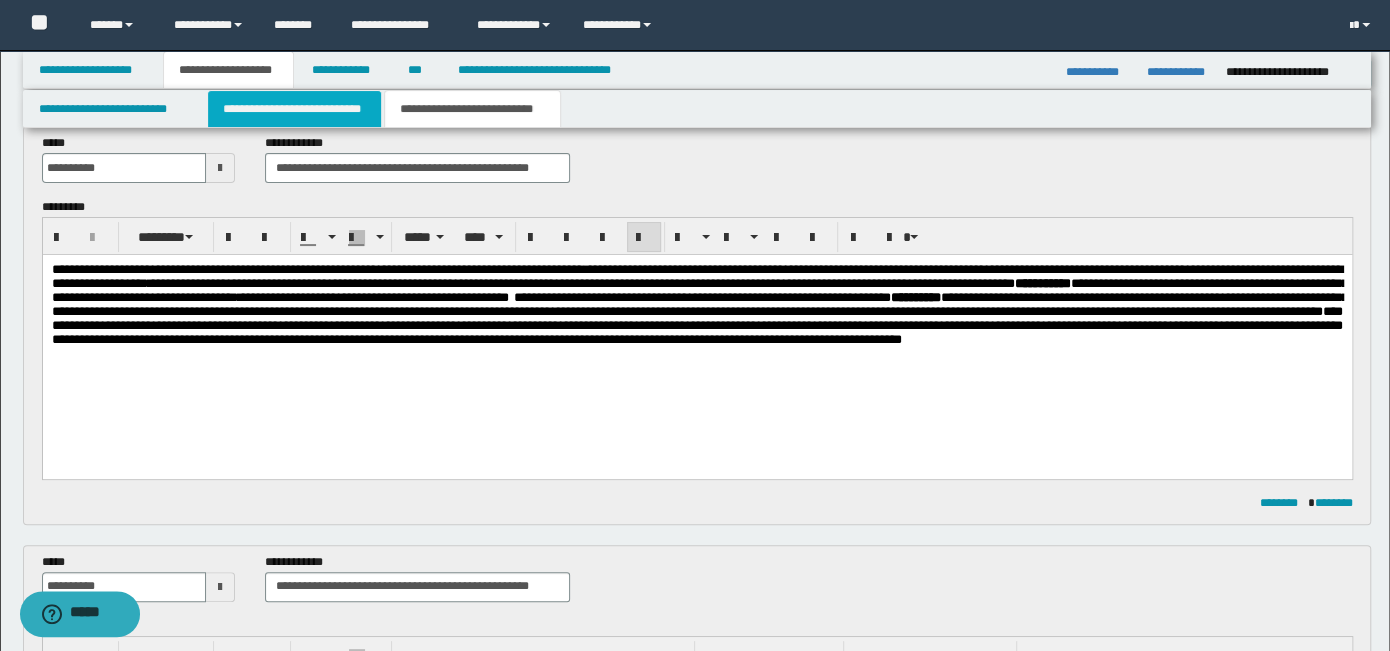 click on "**********" at bounding box center [294, 109] 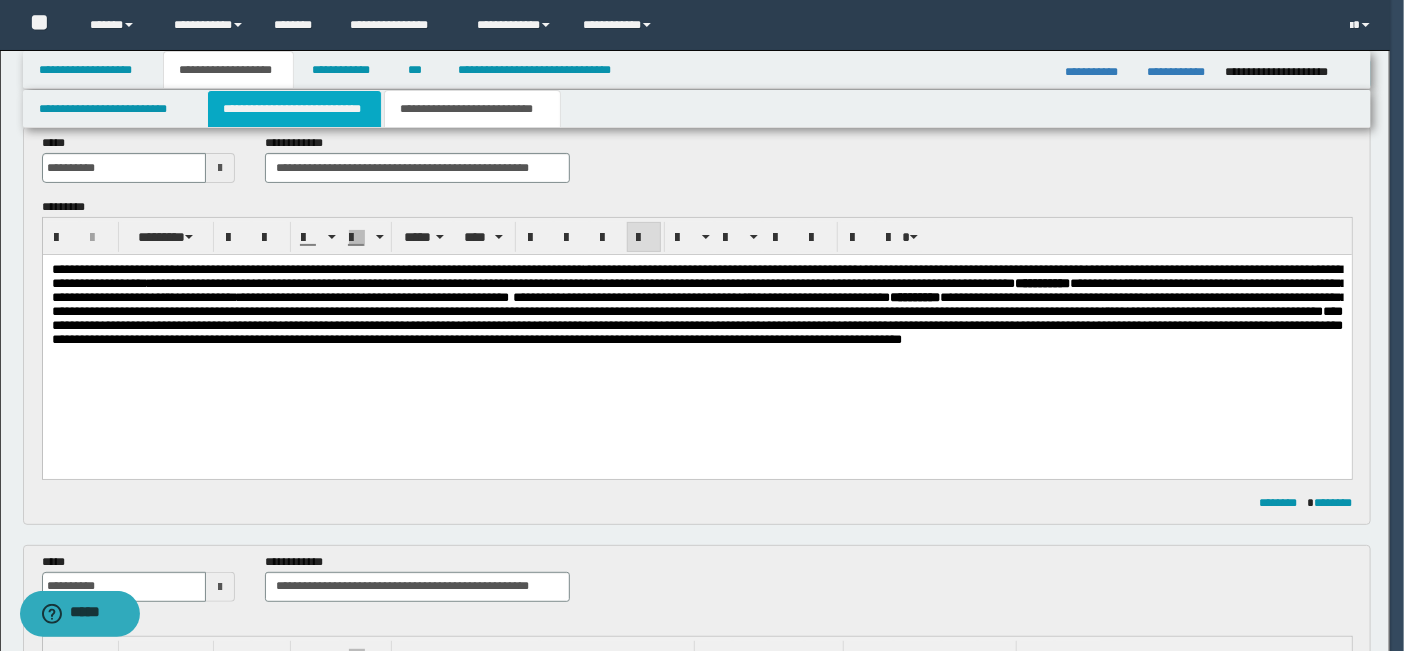 type 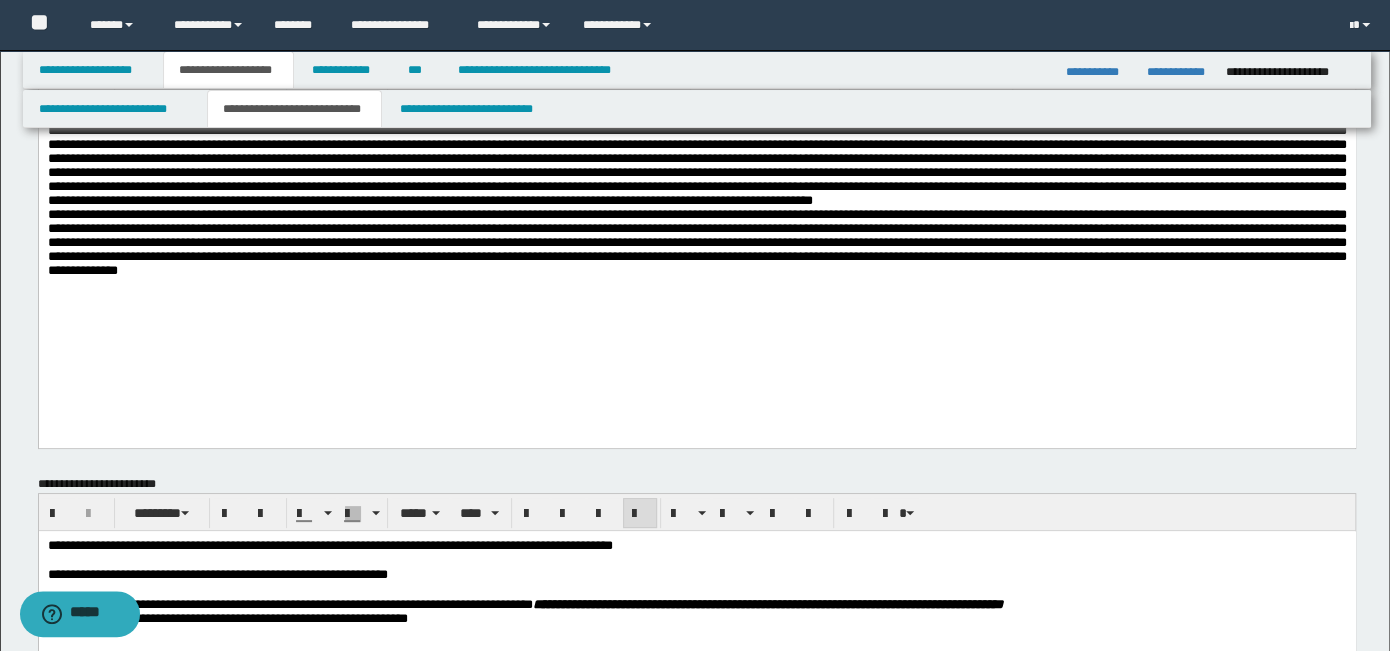 scroll, scrollTop: 400, scrollLeft: 0, axis: vertical 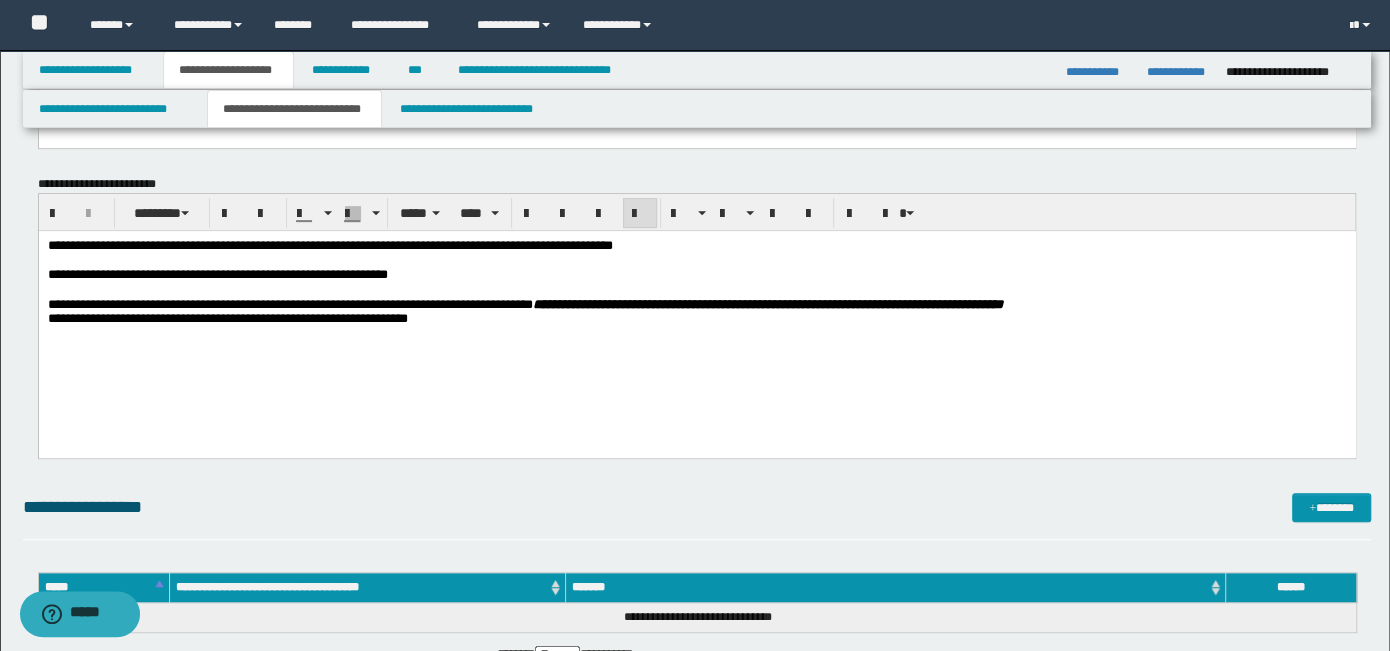 click at bounding box center [696, 335] 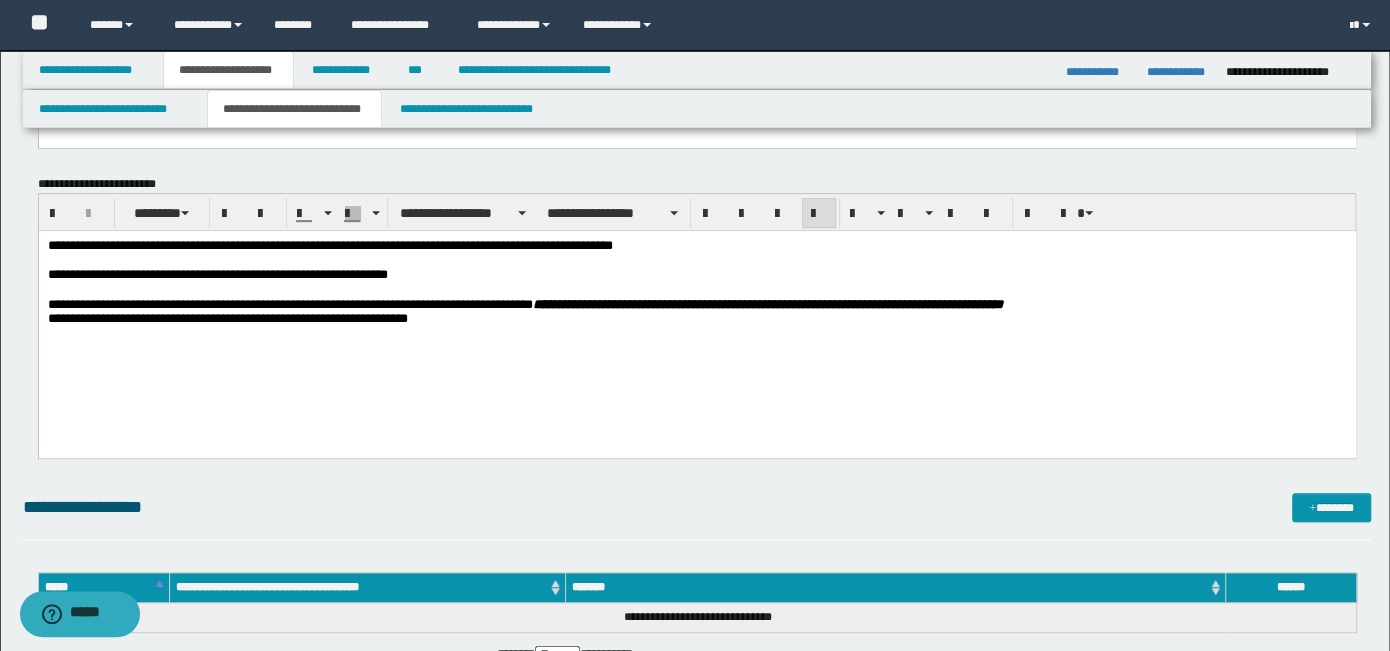 type 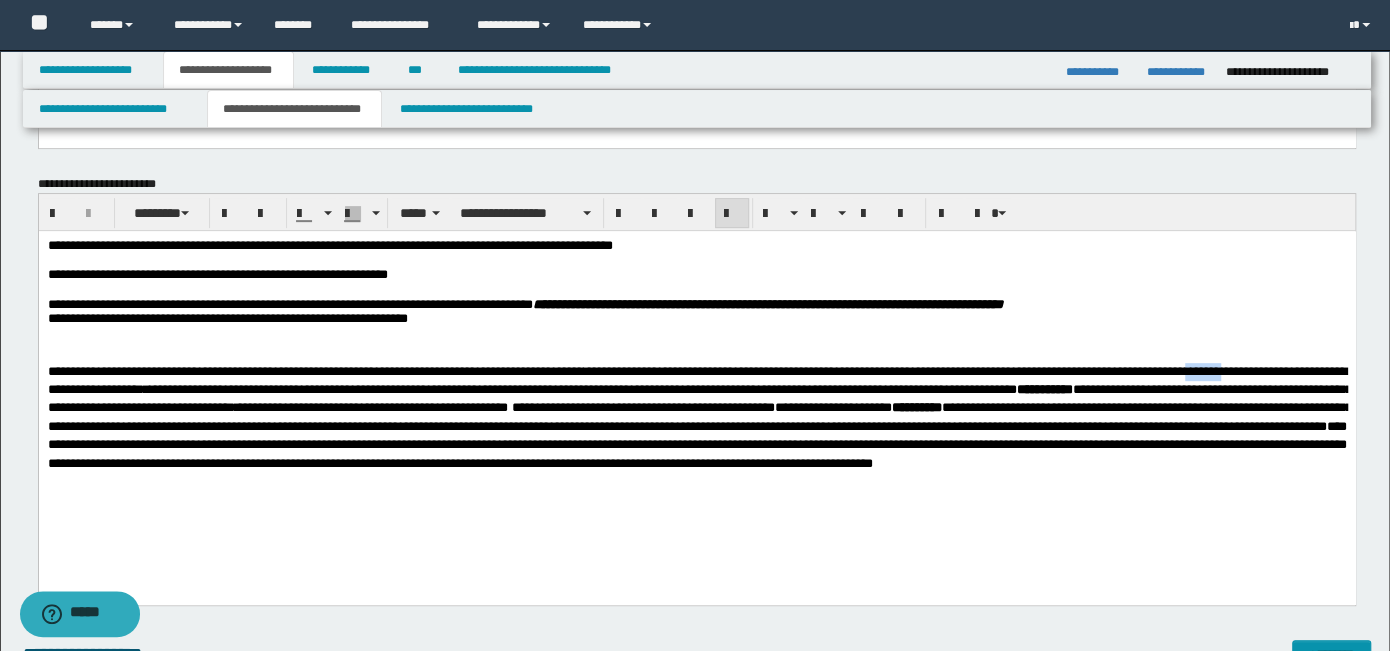 drag, startPoint x: 120, startPoint y: 398, endPoint x: 161, endPoint y: 391, distance: 41.59327 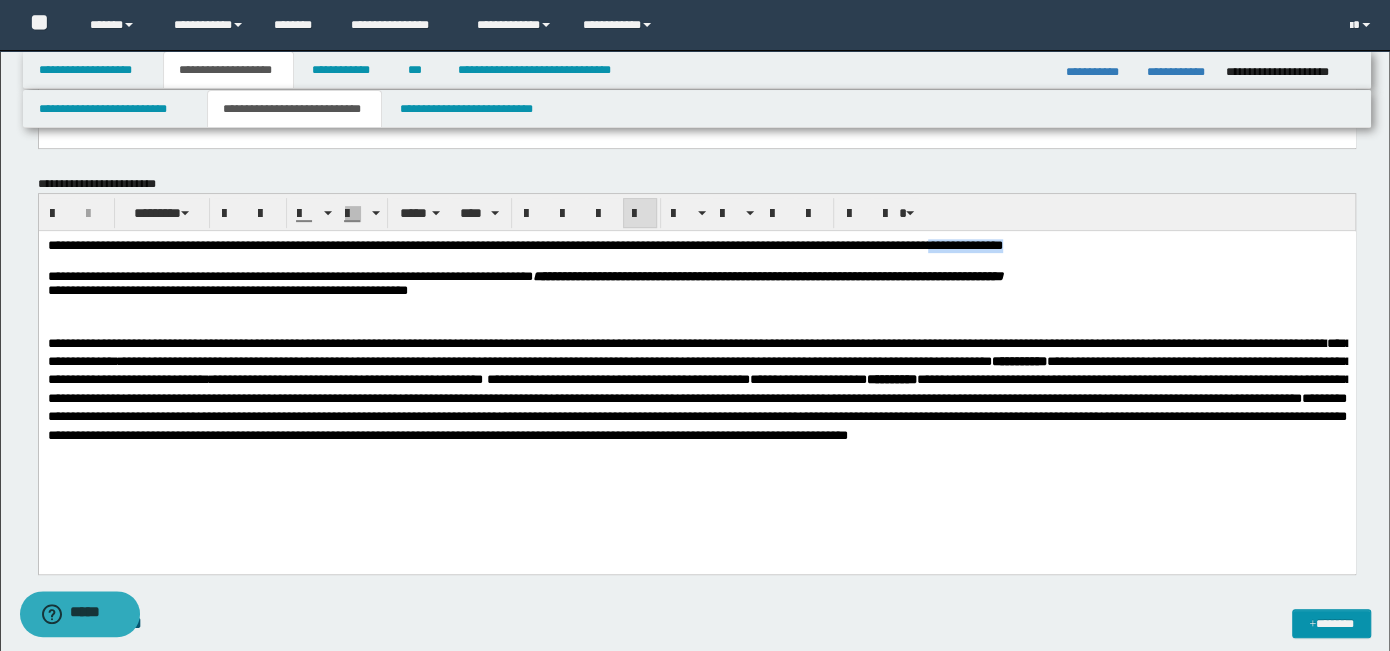 drag, startPoint x: 1110, startPoint y: 244, endPoint x: 1201, endPoint y: 238, distance: 91.197586 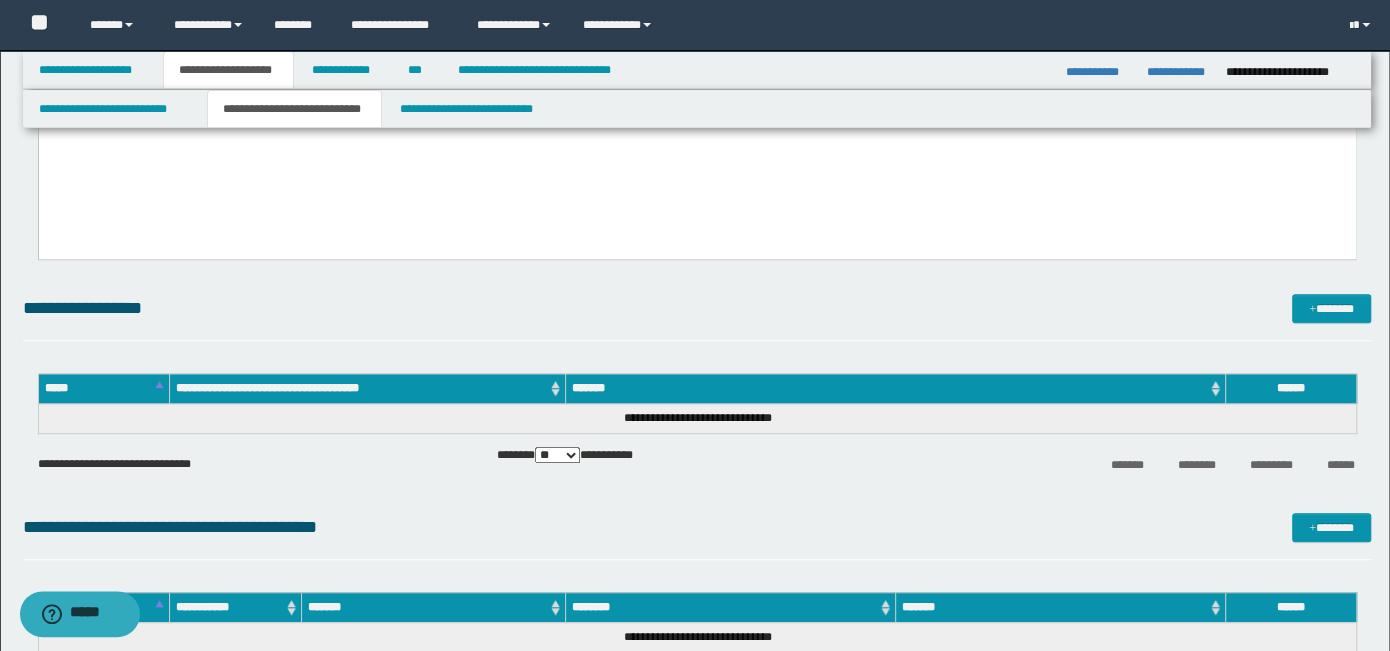 scroll, scrollTop: 500, scrollLeft: 0, axis: vertical 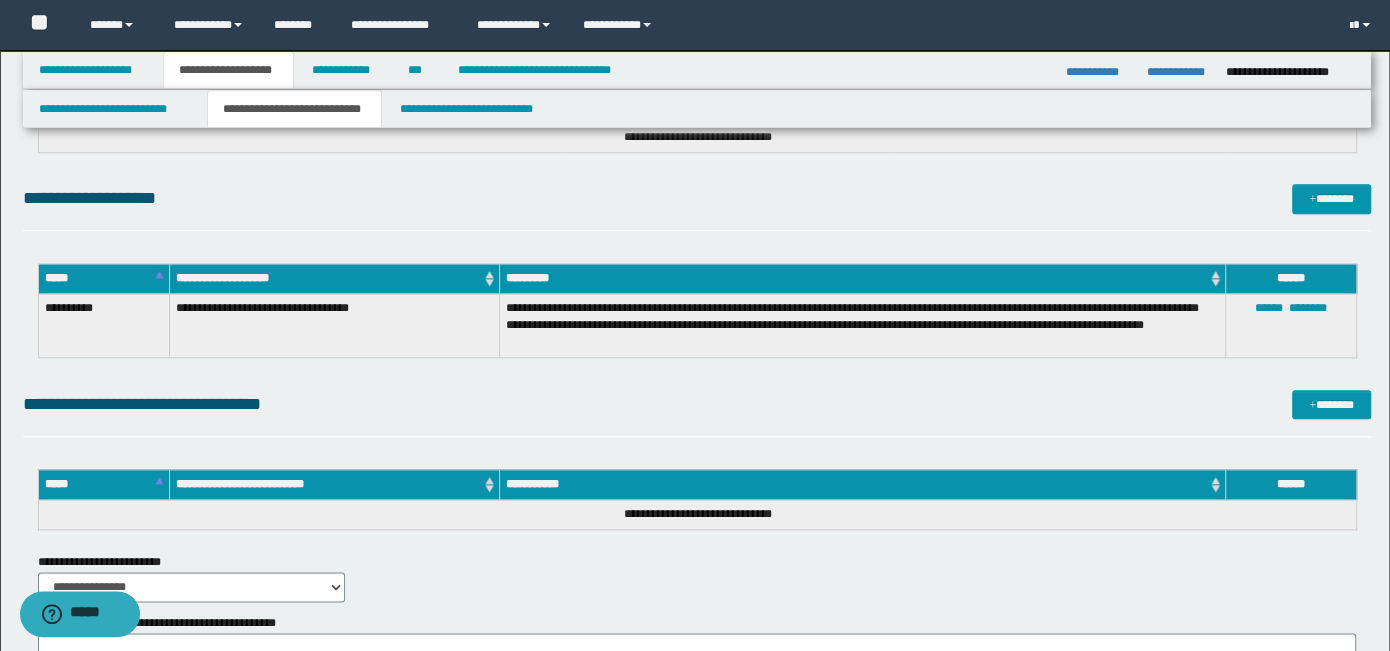 type 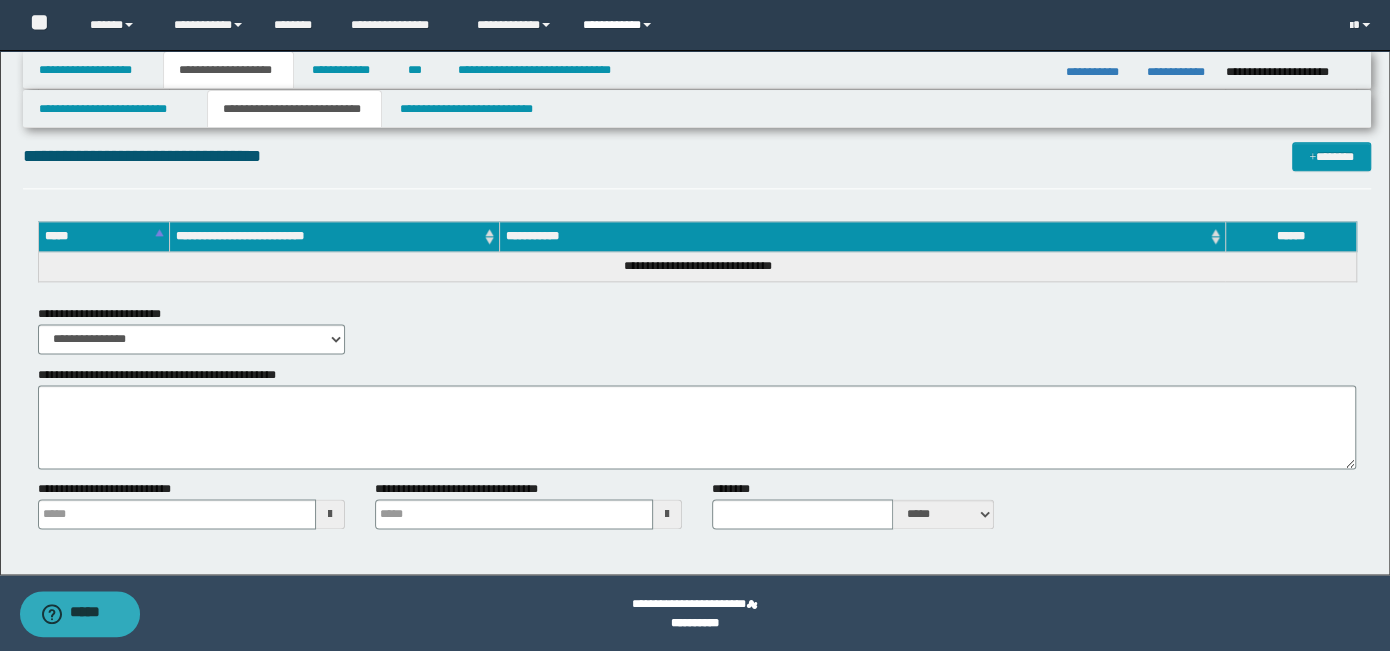 scroll, scrollTop: 1348, scrollLeft: 0, axis: vertical 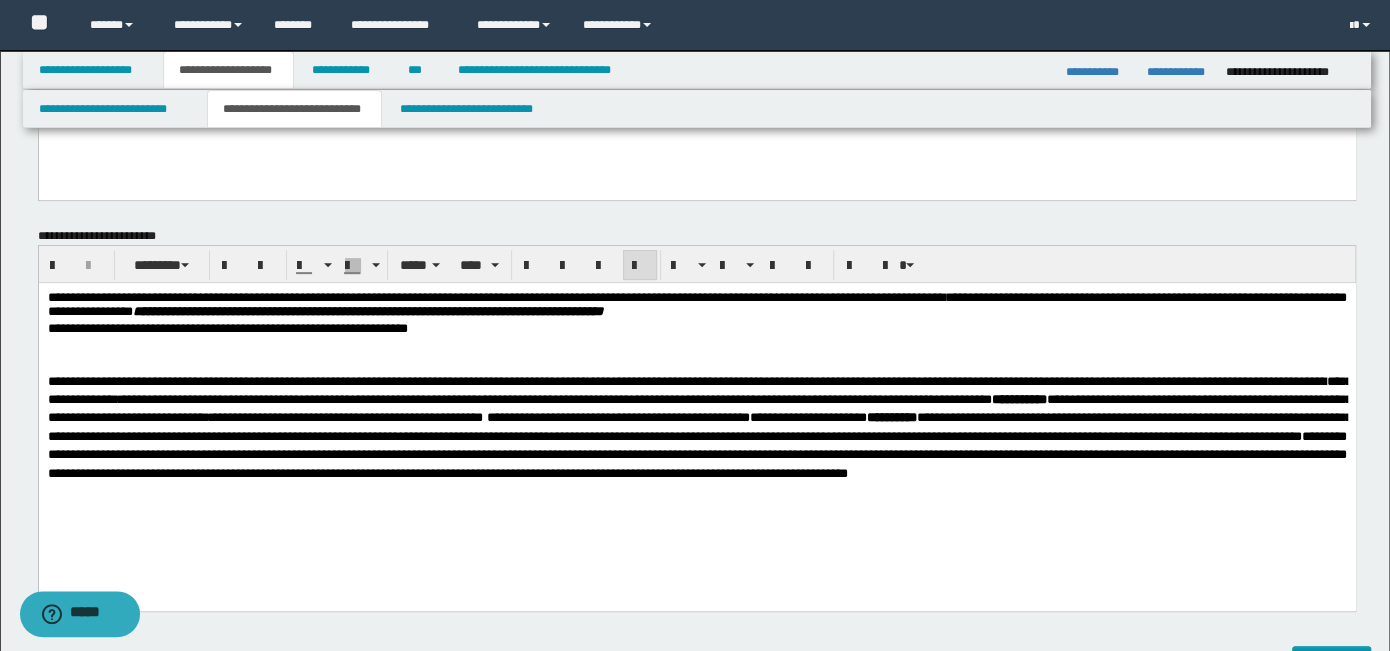 click on "**********" at bounding box center [699, 426] 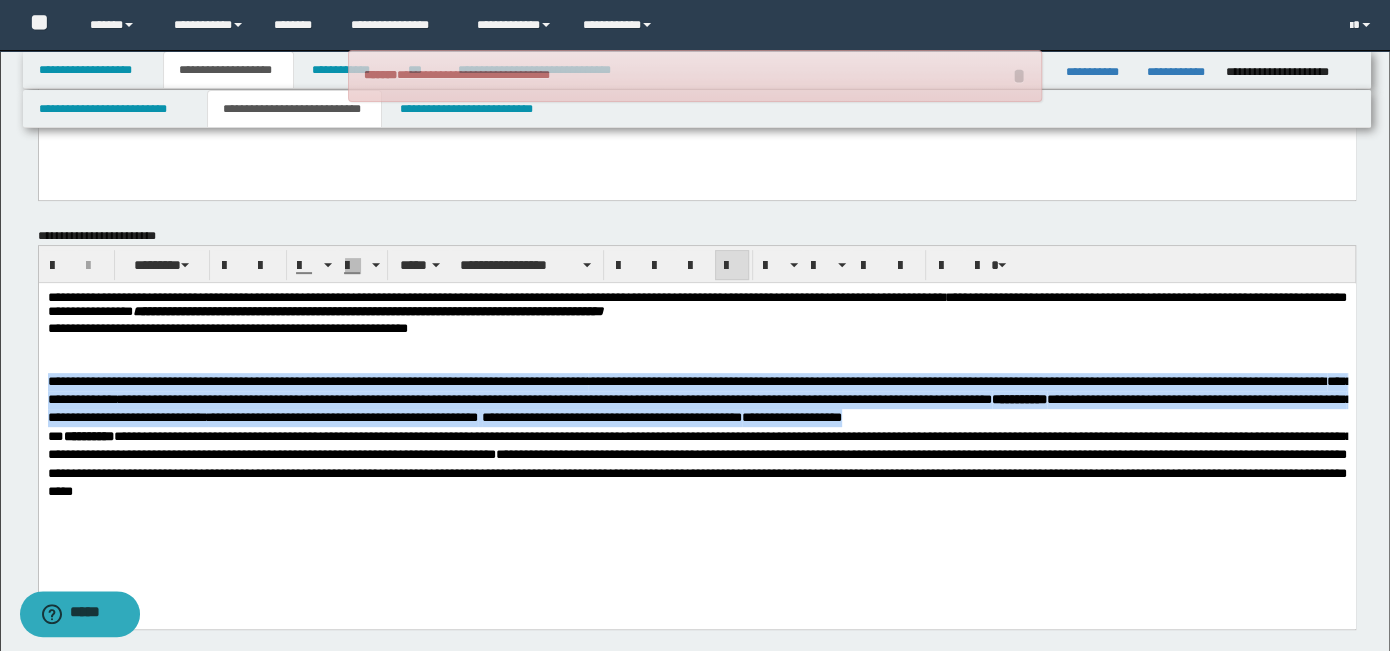 drag, startPoint x: 351, startPoint y: 438, endPoint x: 25, endPoint y: 382, distance: 330.77484 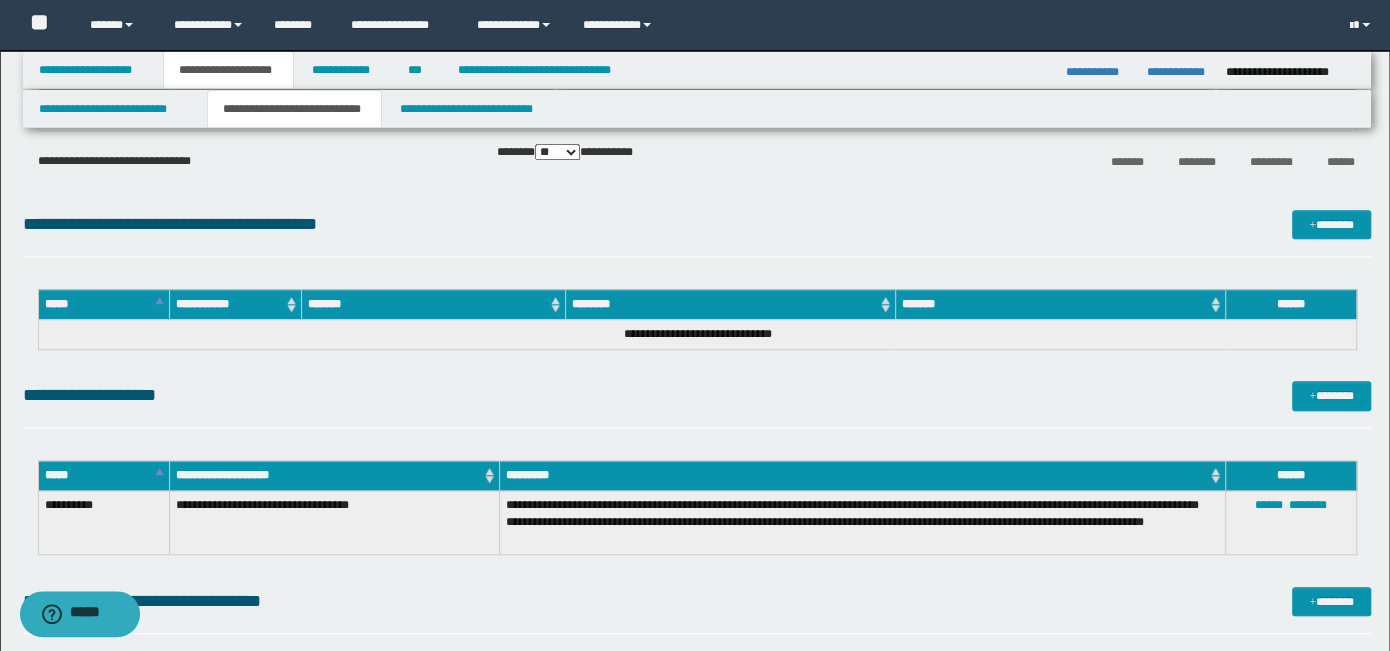 scroll, scrollTop: 1148, scrollLeft: 0, axis: vertical 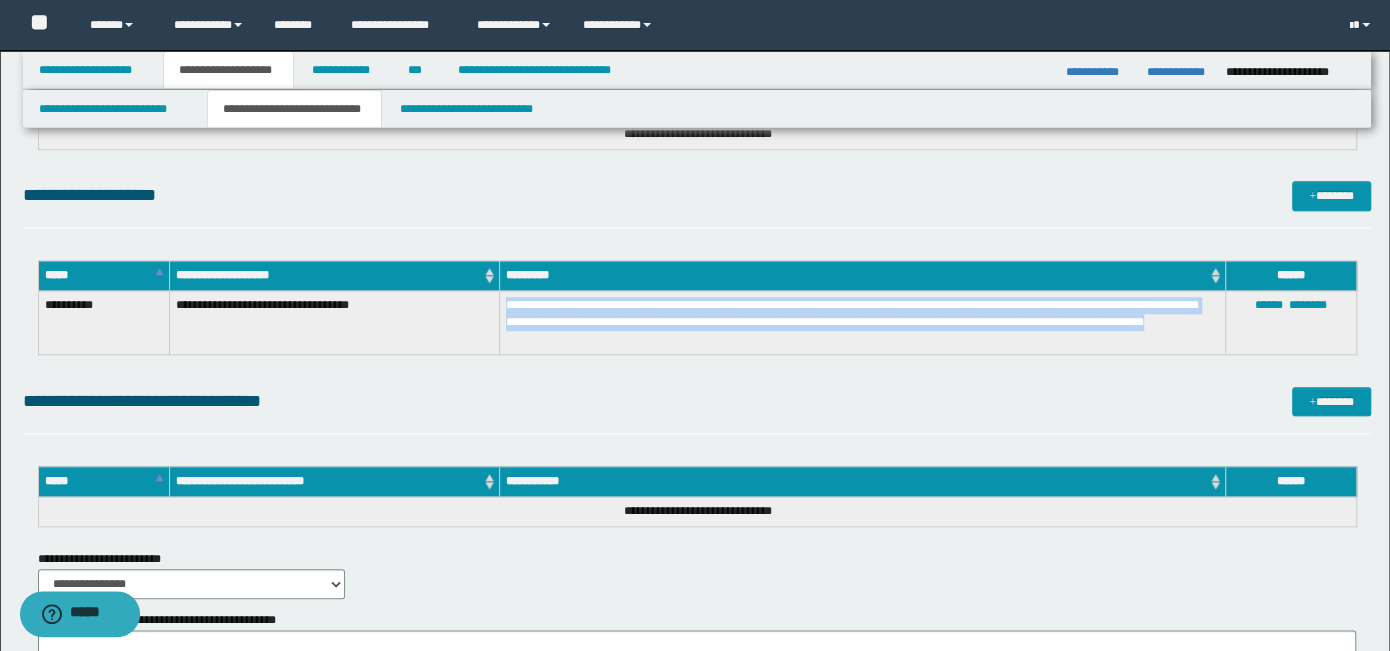 drag, startPoint x: 560, startPoint y: 339, endPoint x: 477, endPoint y: 322, distance: 84.723076 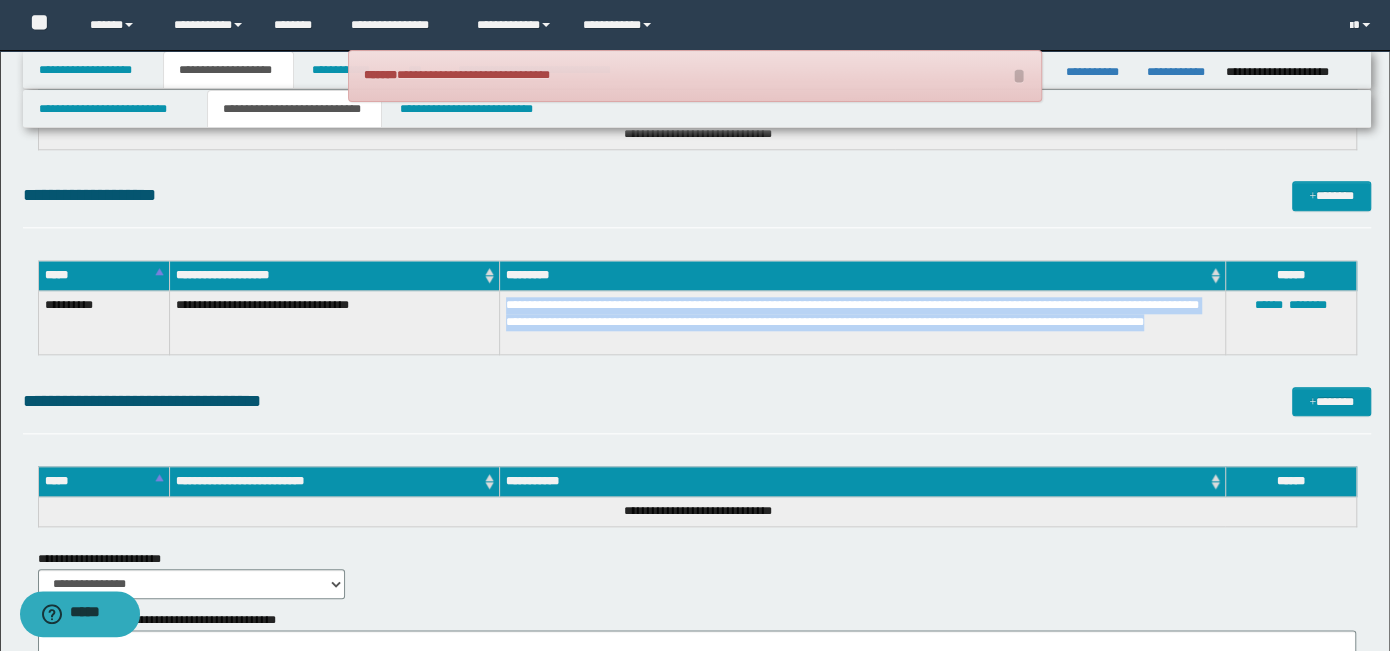copy on "**********" 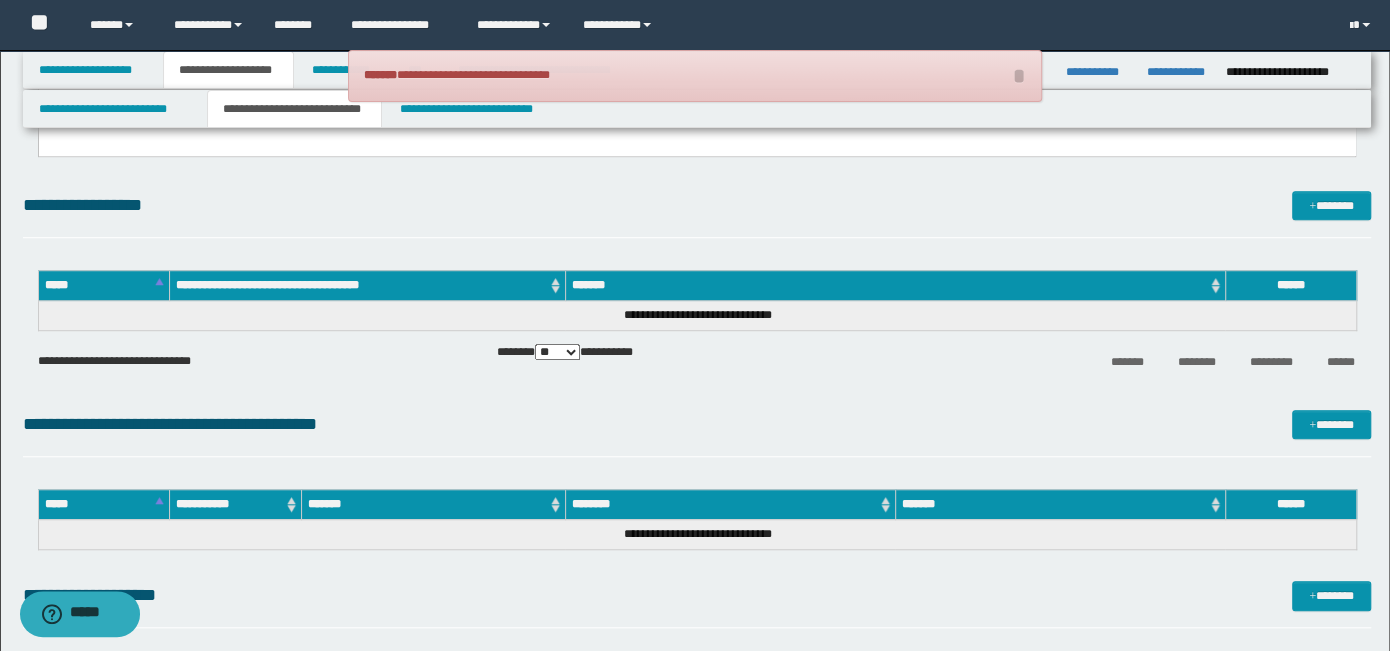 scroll, scrollTop: 348, scrollLeft: 0, axis: vertical 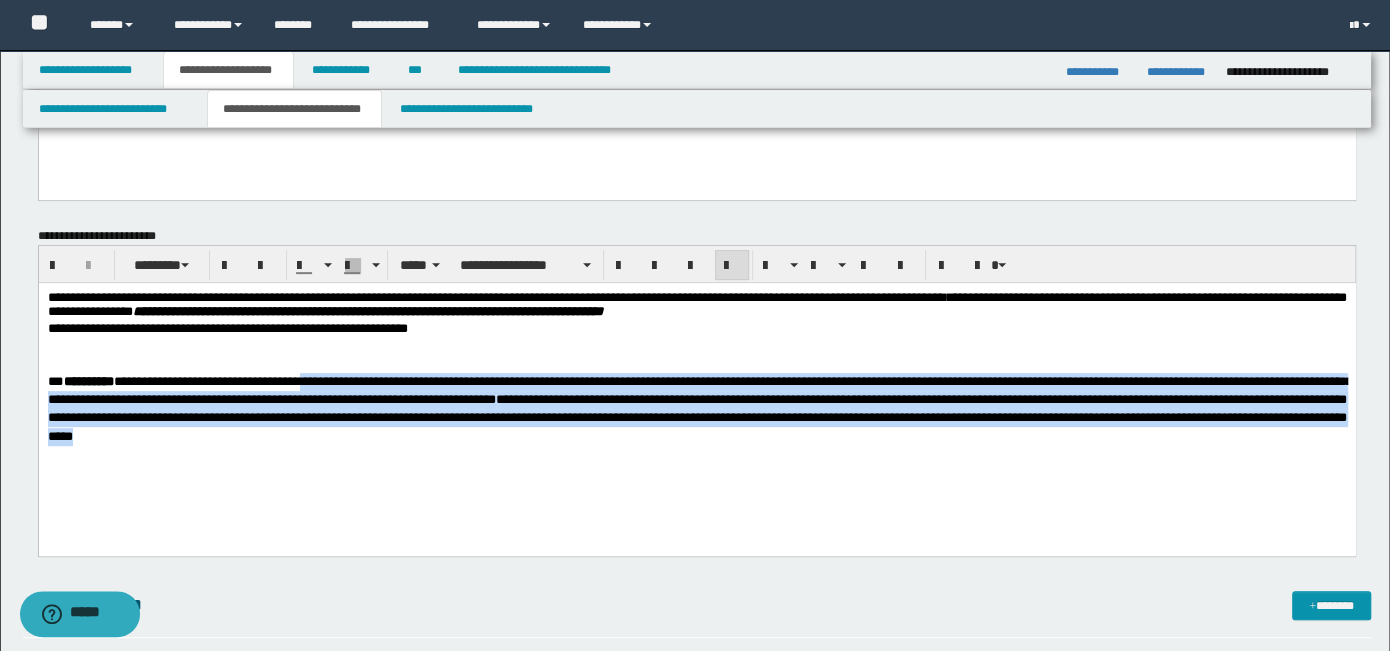 drag, startPoint x: 904, startPoint y: 454, endPoint x: 406, endPoint y: 379, distance: 503.61594 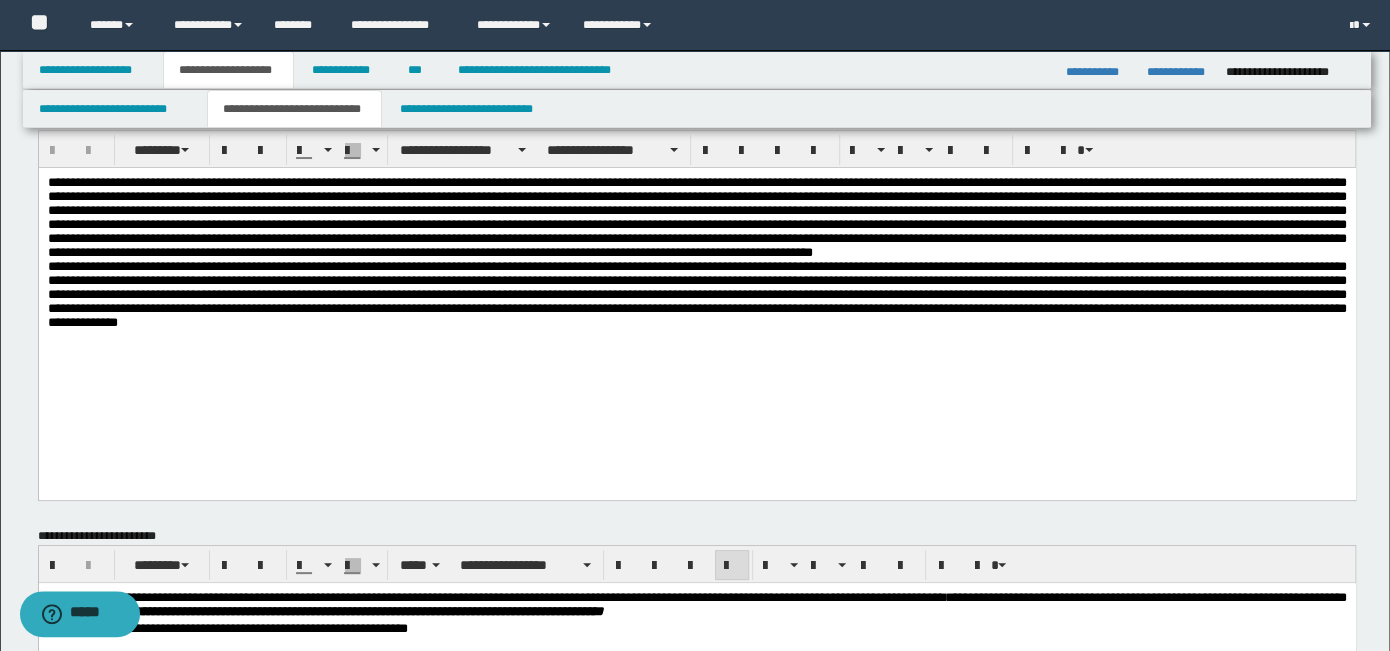 scroll, scrollTop: 448, scrollLeft: 0, axis: vertical 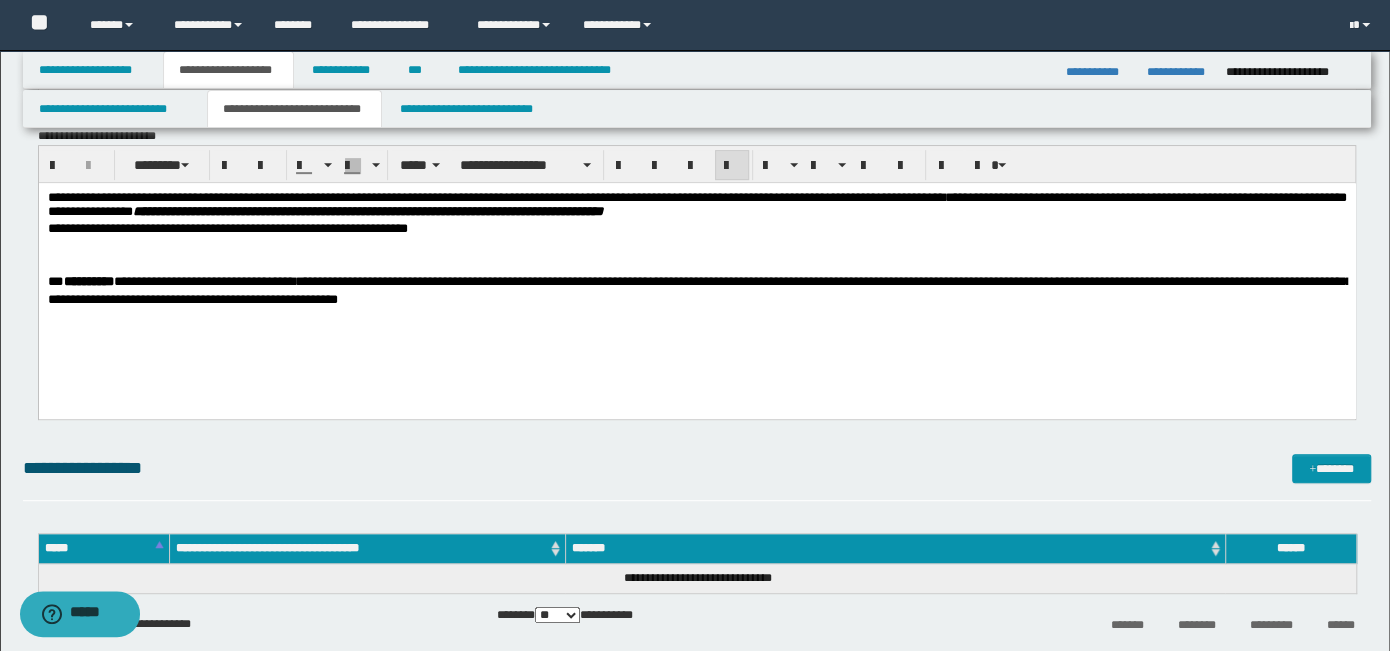 drag, startPoint x: 802, startPoint y: 361, endPoint x: 809, endPoint y: 293, distance: 68.359344 